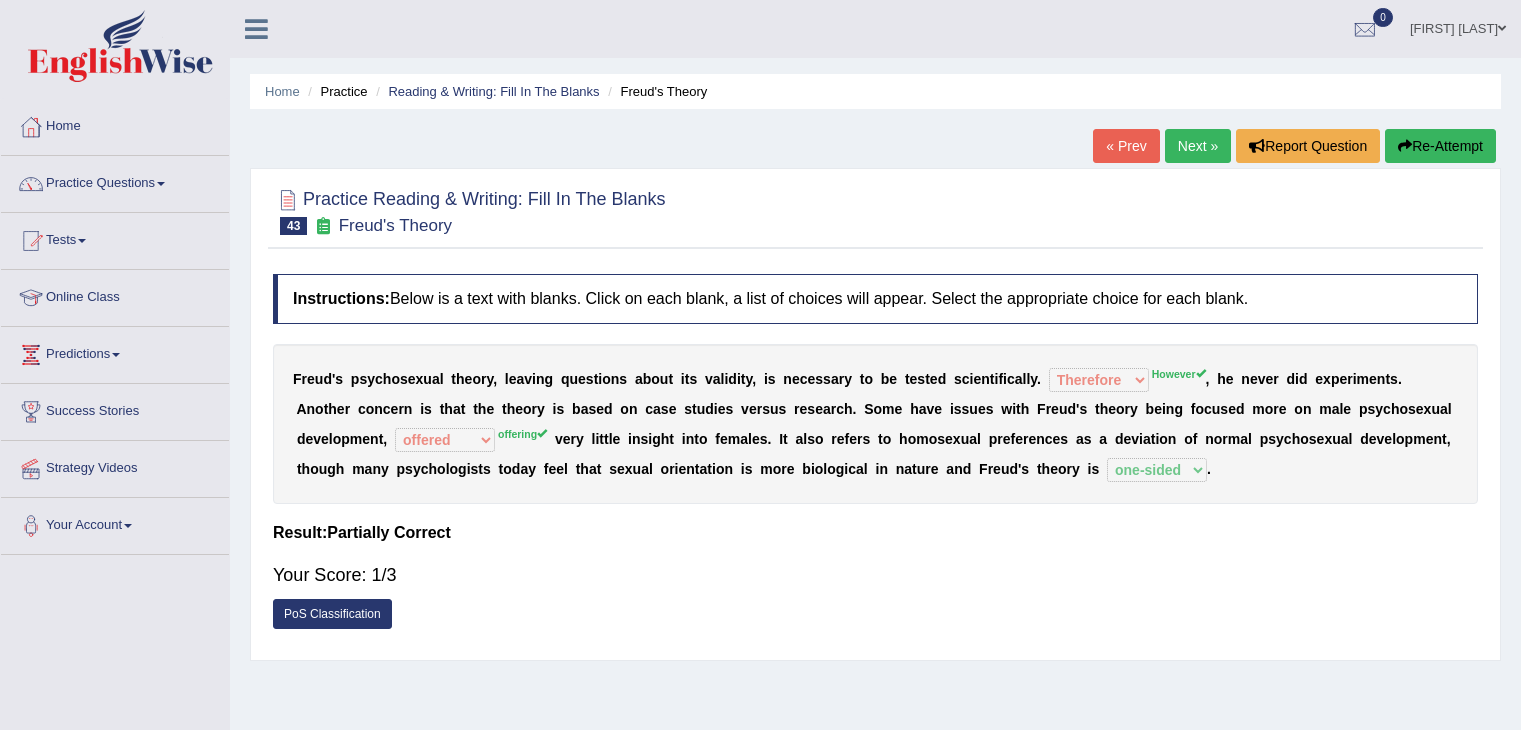 select on "Therefore" 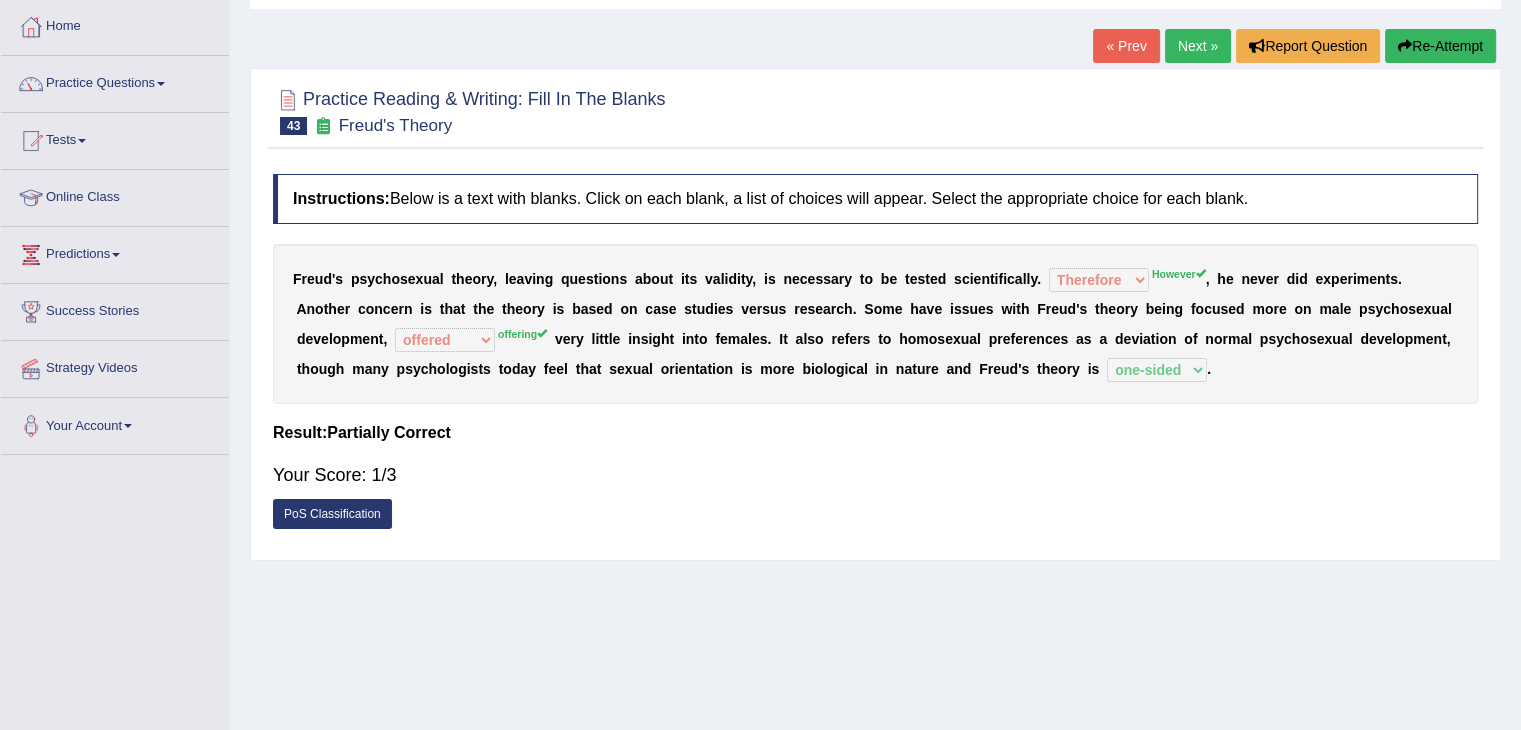 scroll, scrollTop: 0, scrollLeft: 0, axis: both 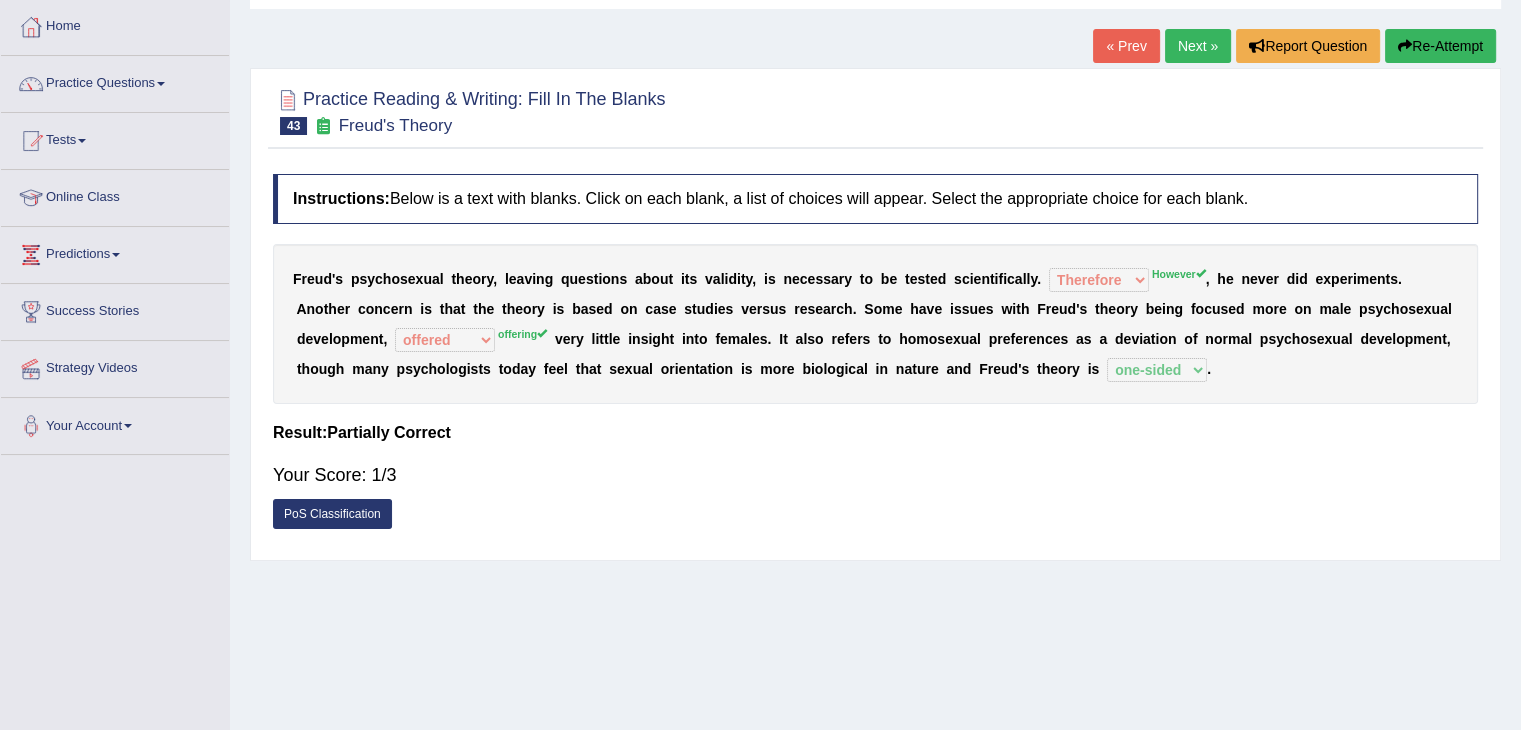 click on "Next »" at bounding box center (1198, 46) 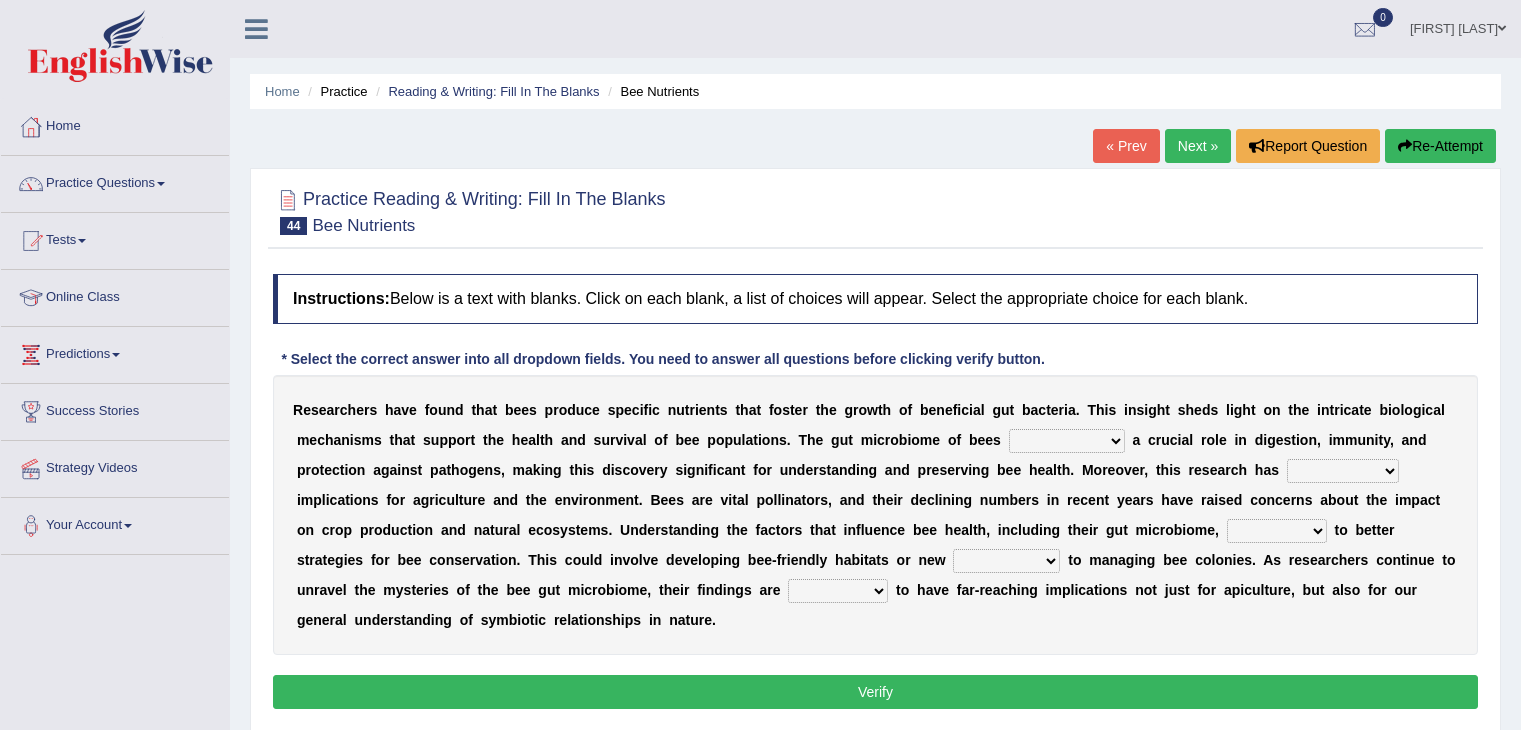 scroll, scrollTop: 0, scrollLeft: 0, axis: both 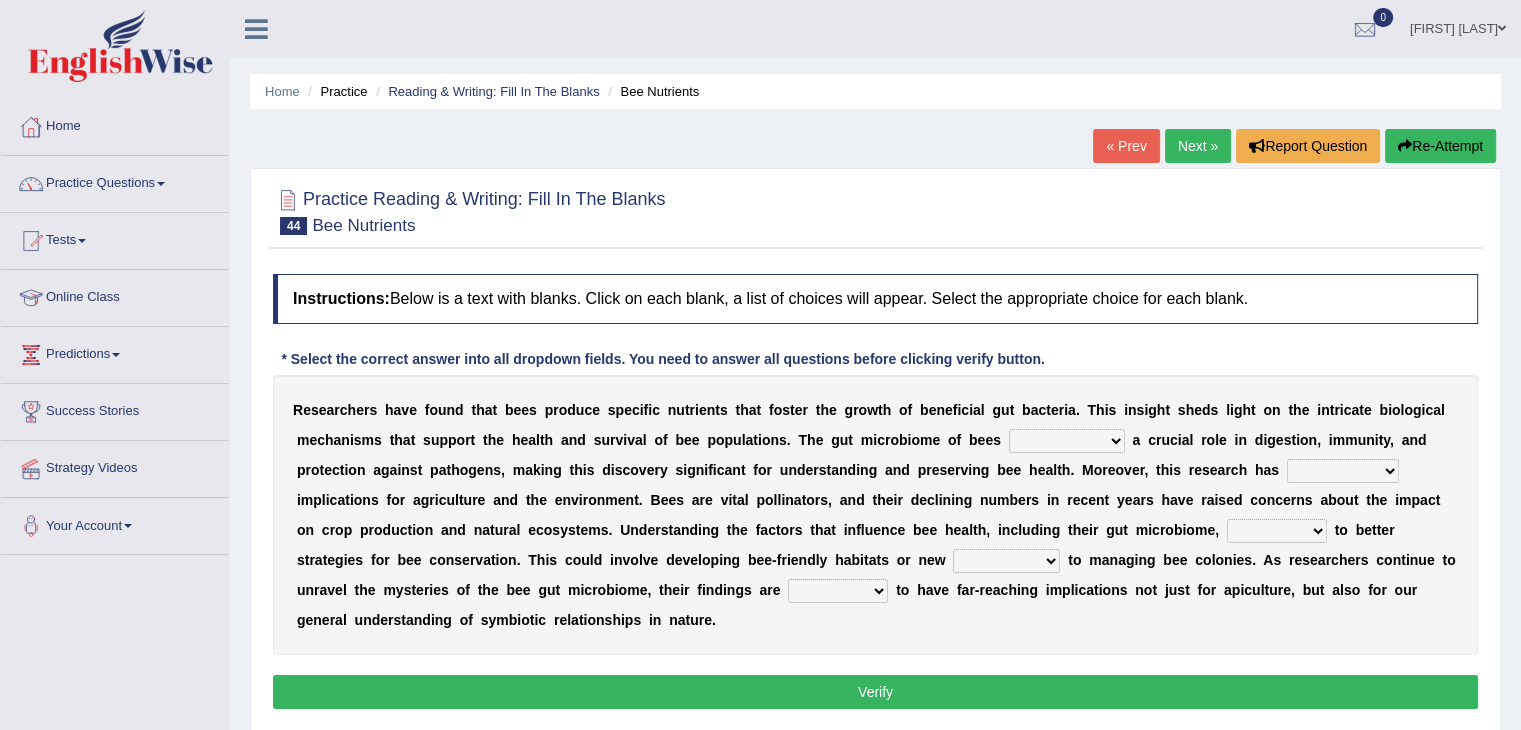 click on "exists suspends plays recommends" at bounding box center (1067, 441) 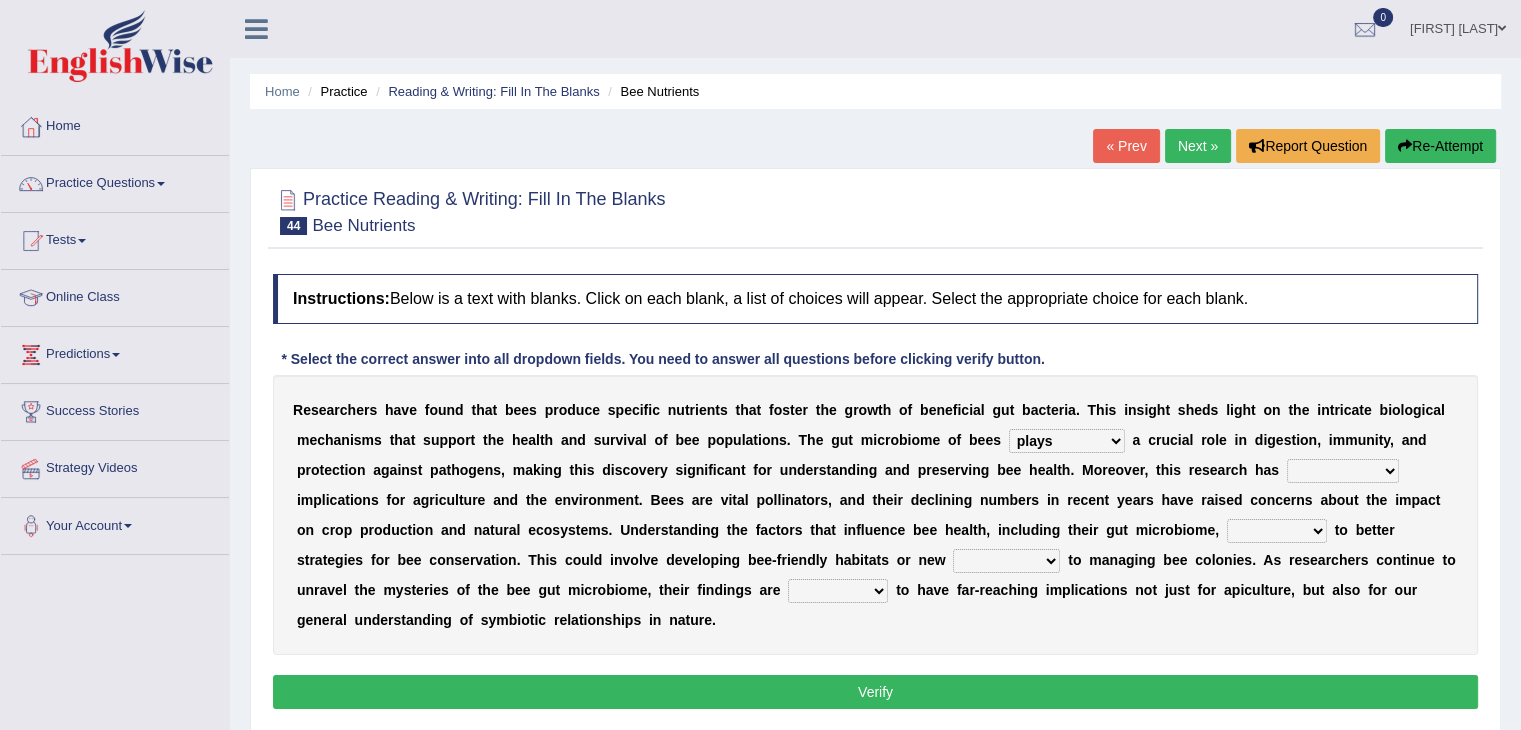 click on "exists suspends plays recommends" at bounding box center (1067, 441) 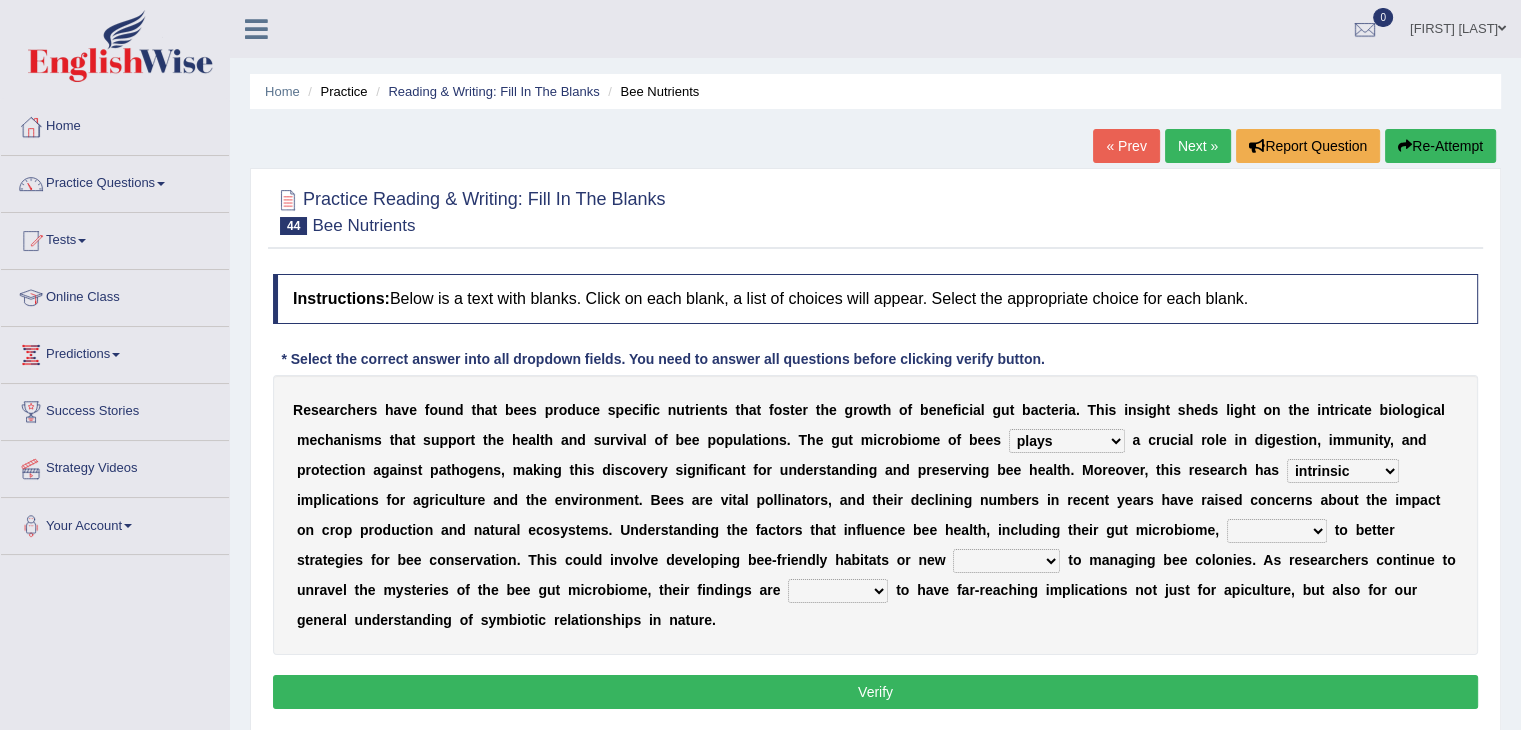 click on "broader lengthy approximate intrinsic" at bounding box center [1343, 471] 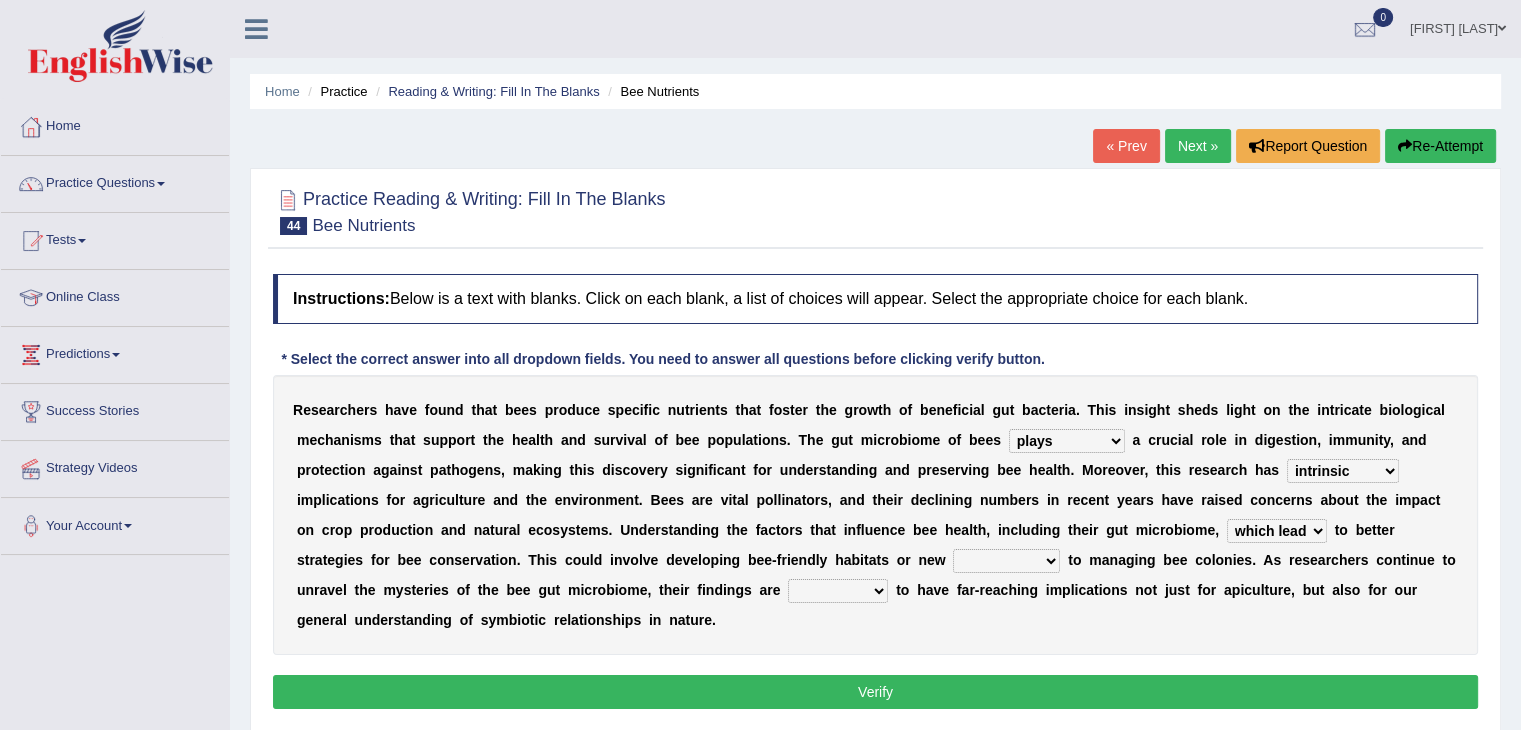 click on "could leas have led which lead leading" at bounding box center (1277, 531) 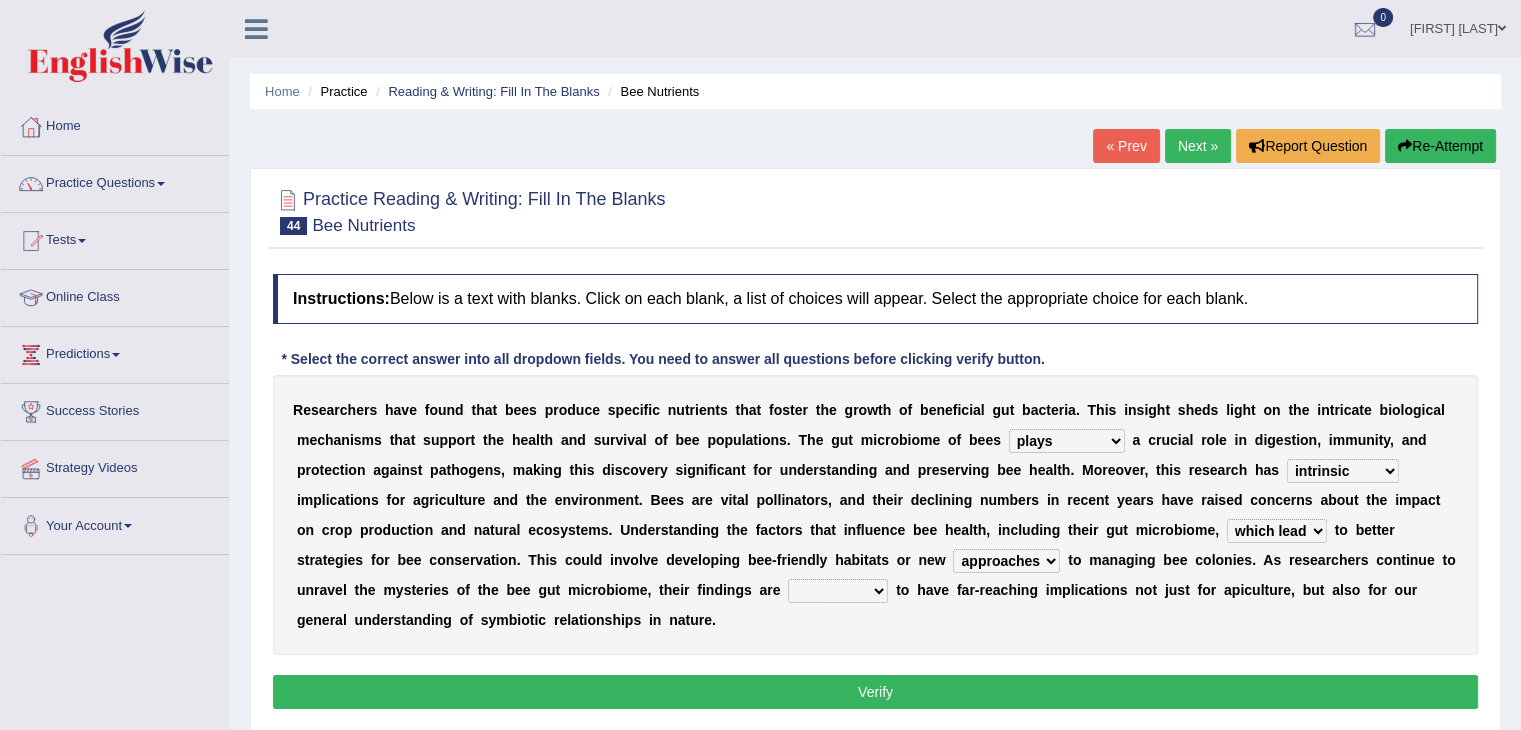 click on "phenomena approaches traditions themes" at bounding box center (1006, 561) 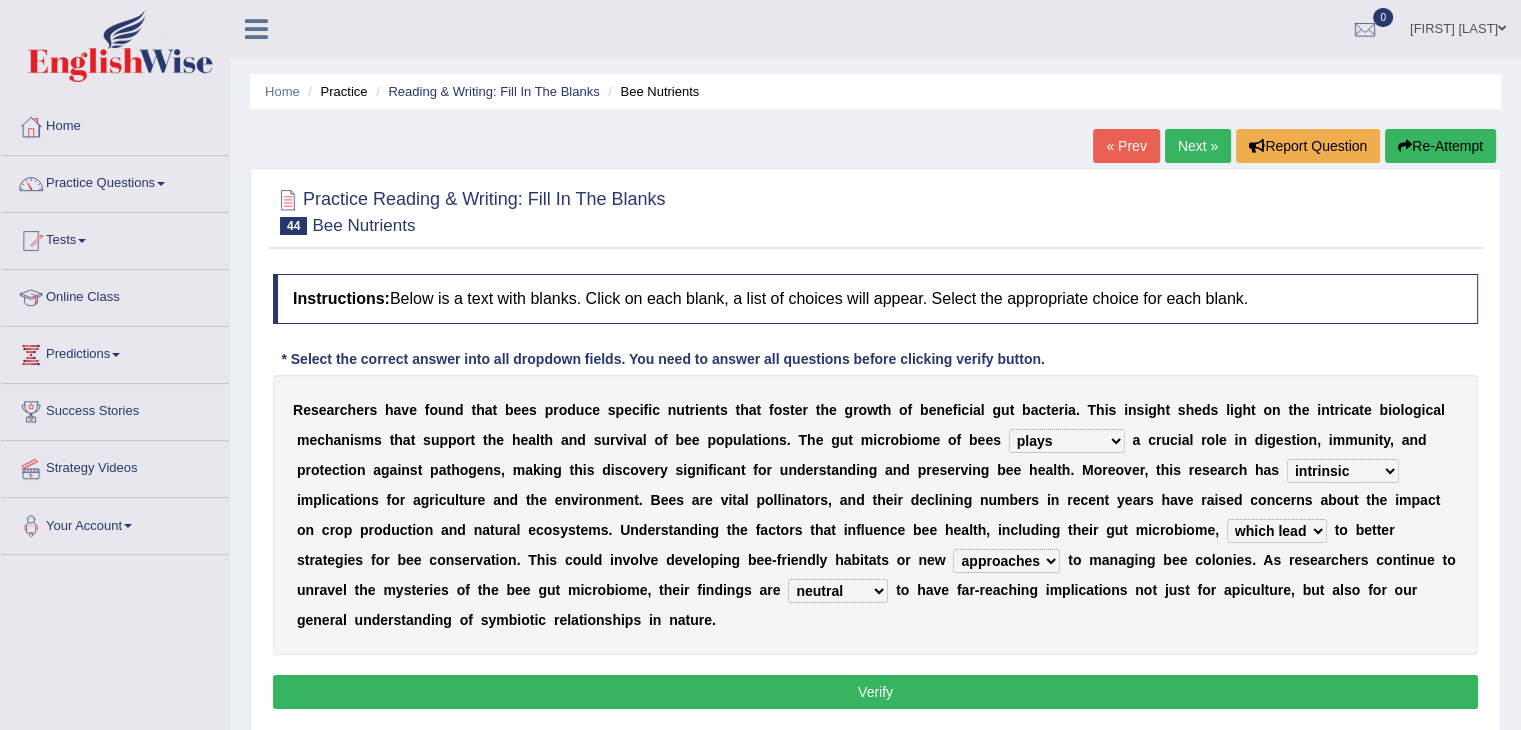 click on "hopeful neutral liable likely" at bounding box center (838, 591) 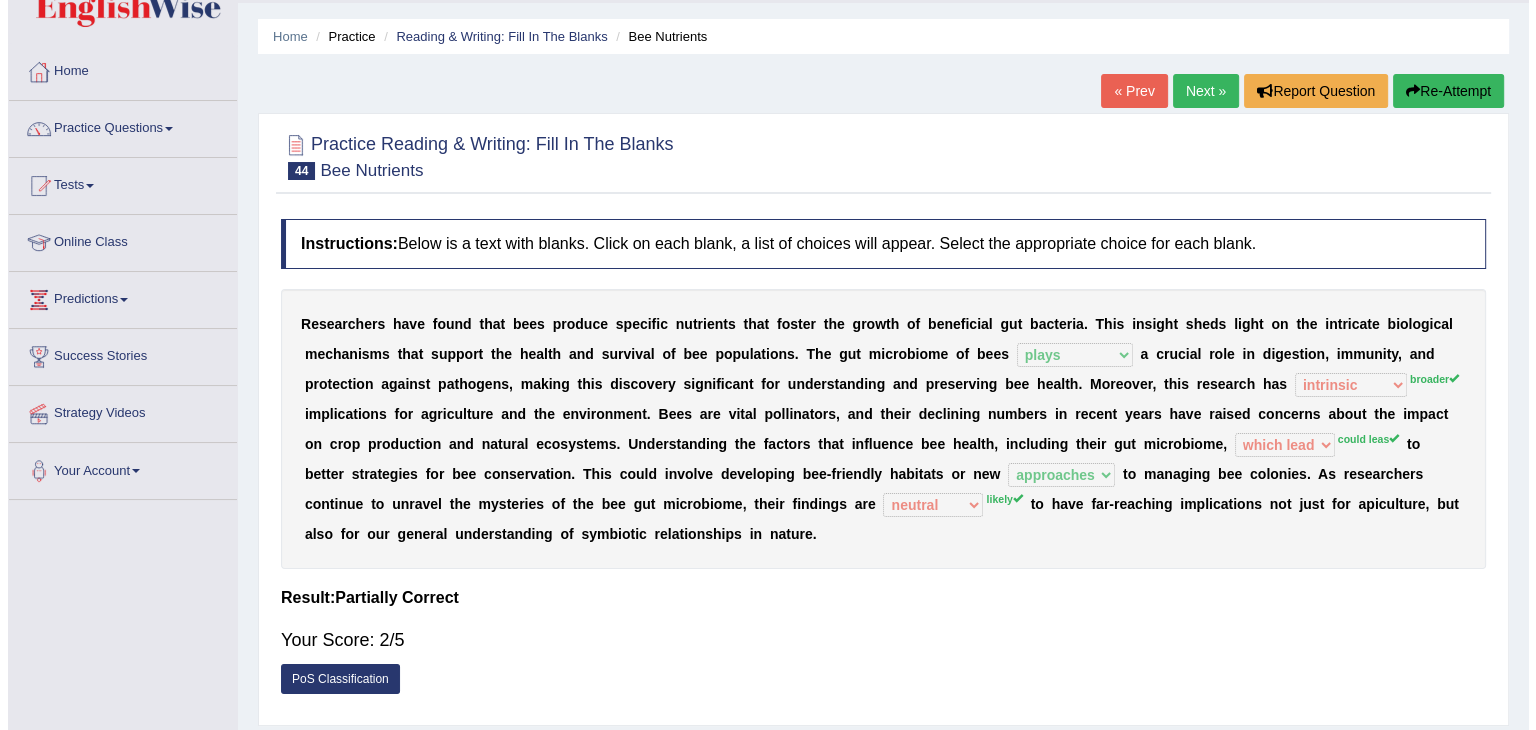 scroll, scrollTop: 100, scrollLeft: 0, axis: vertical 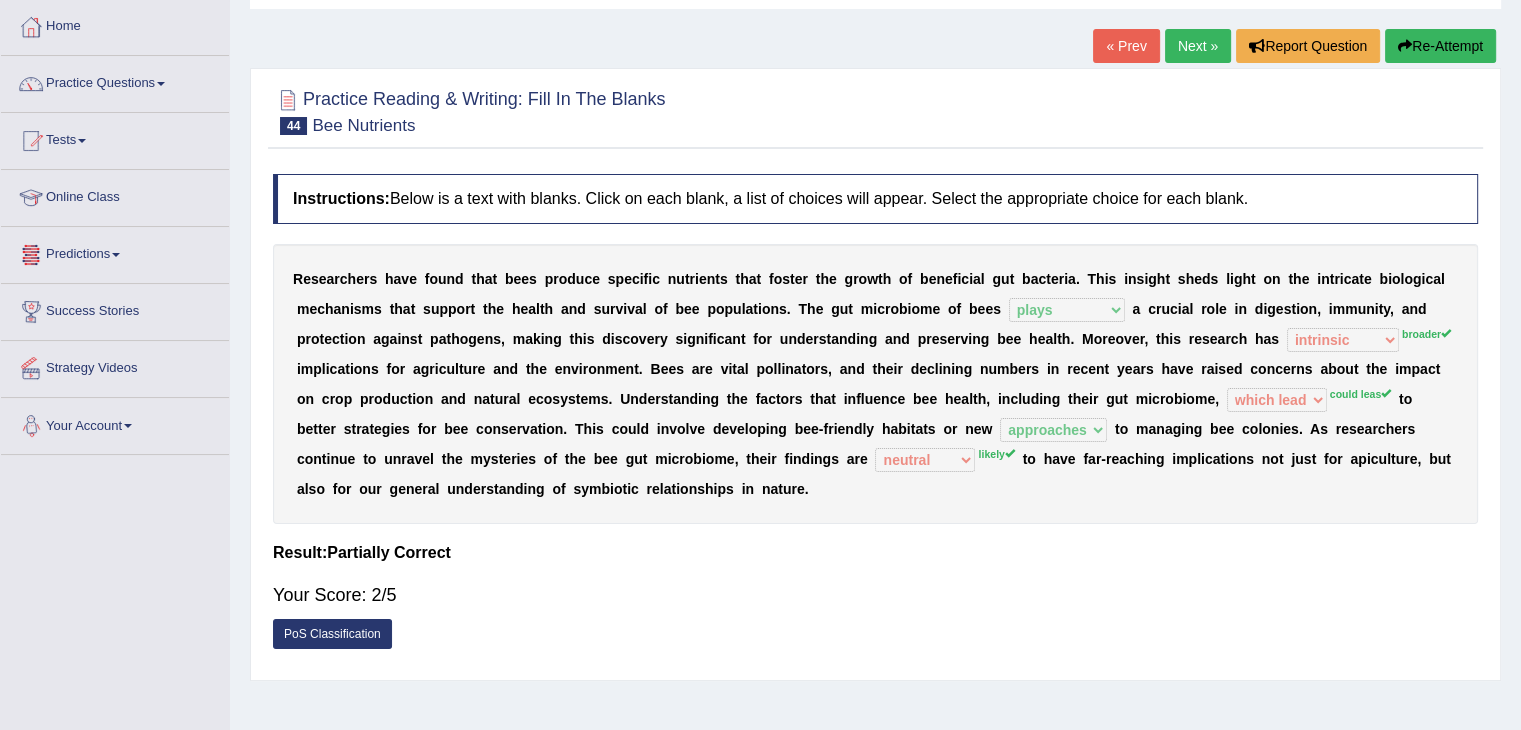 click on "PoS Classification" at bounding box center (332, 634) 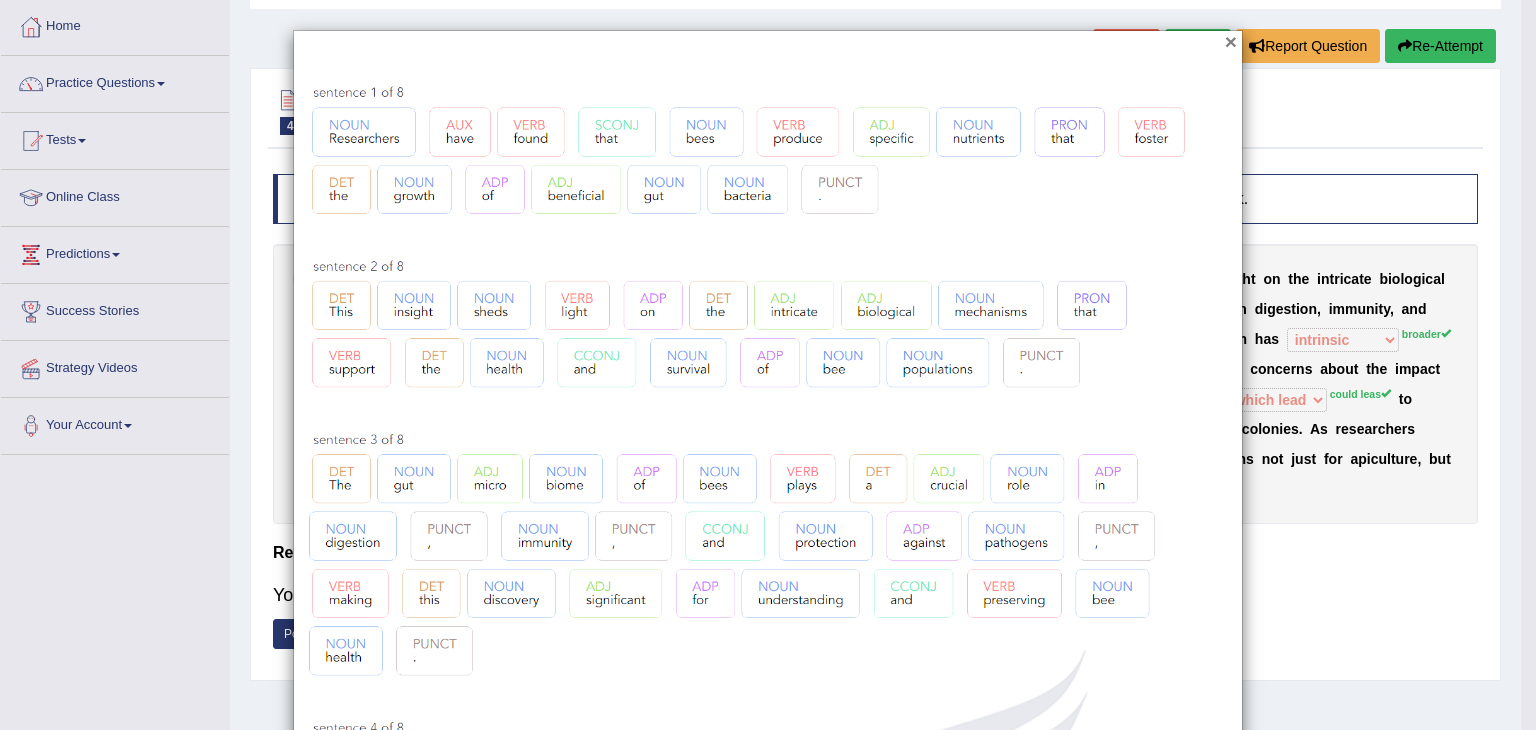 click on "×" at bounding box center [1231, 41] 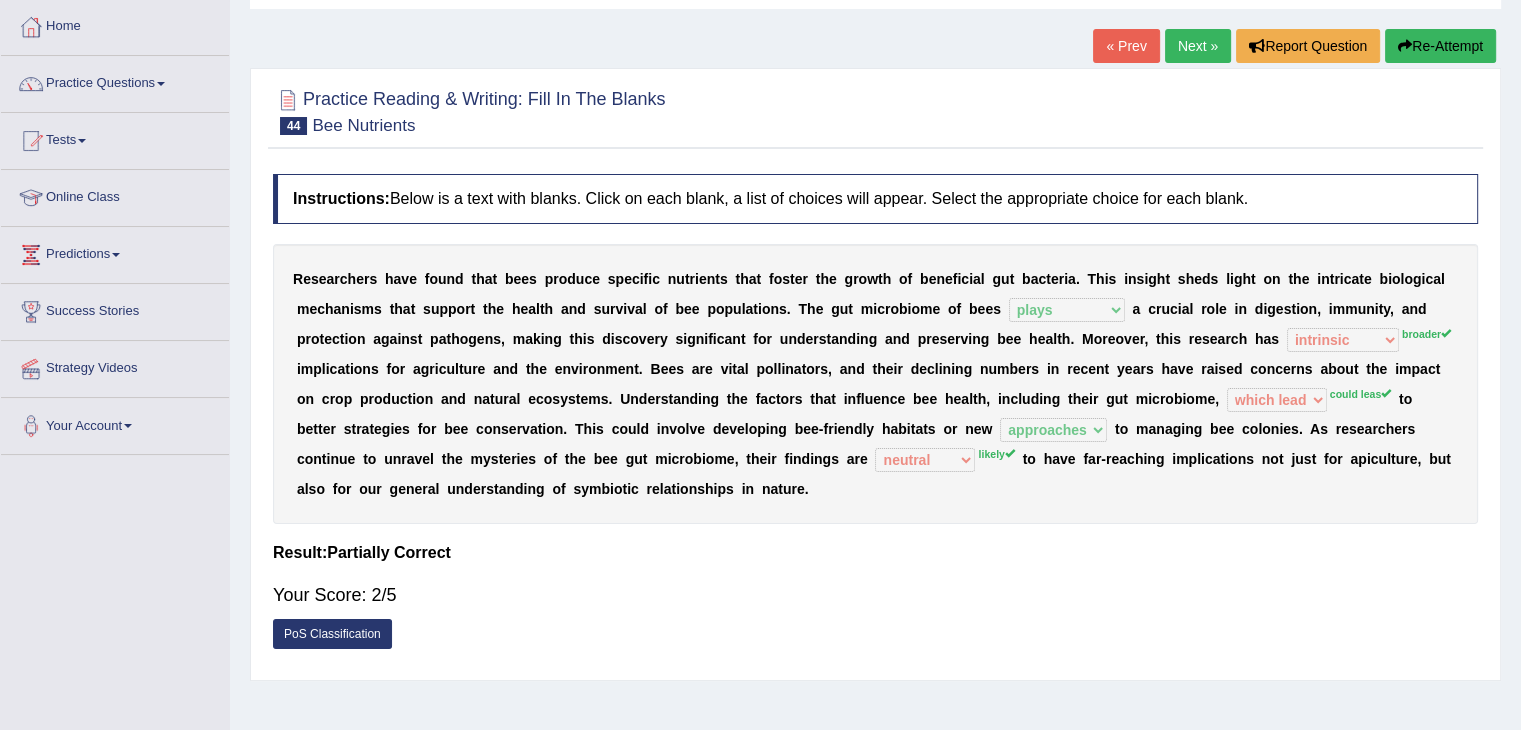 click on "PoS Classification" at bounding box center [332, 634] 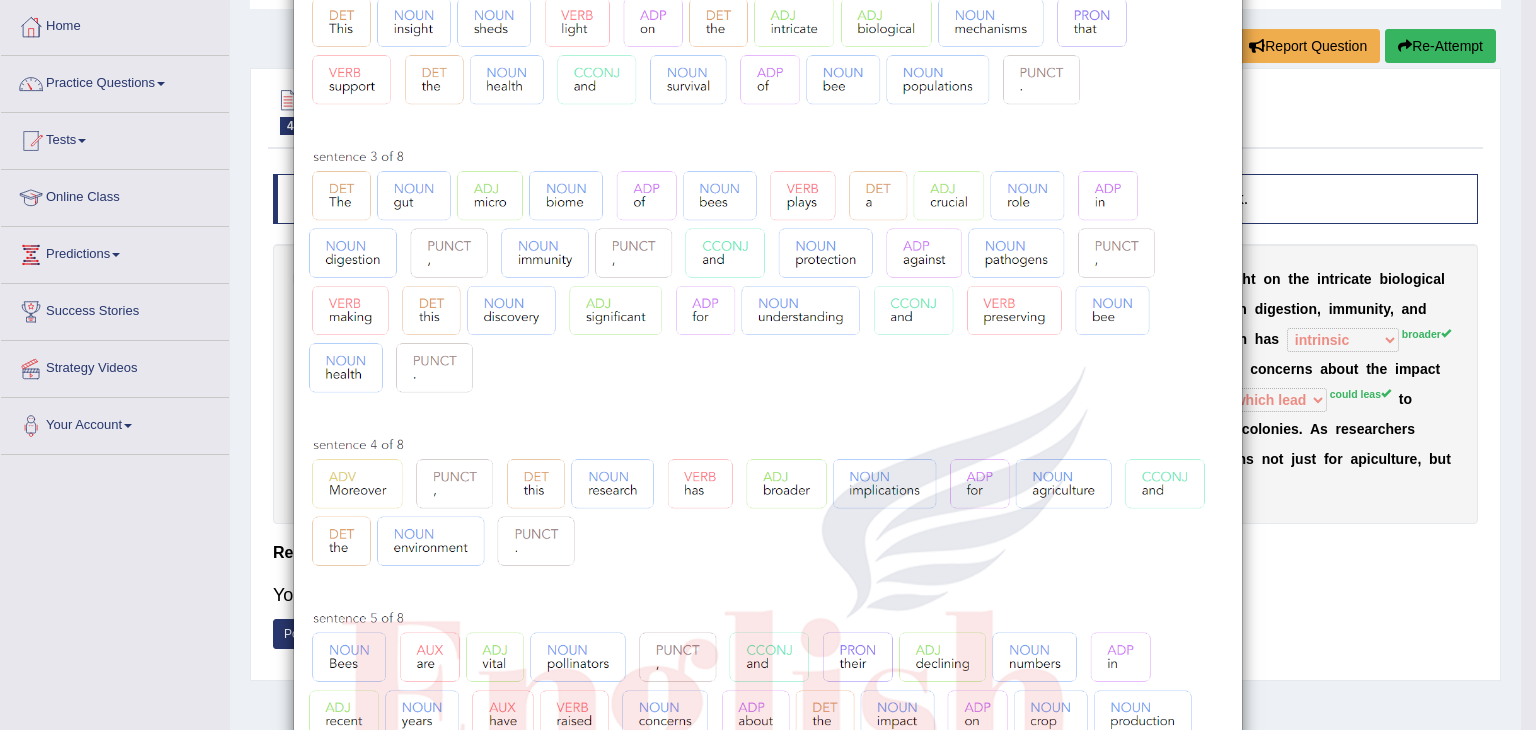 scroll, scrollTop: 300, scrollLeft: 0, axis: vertical 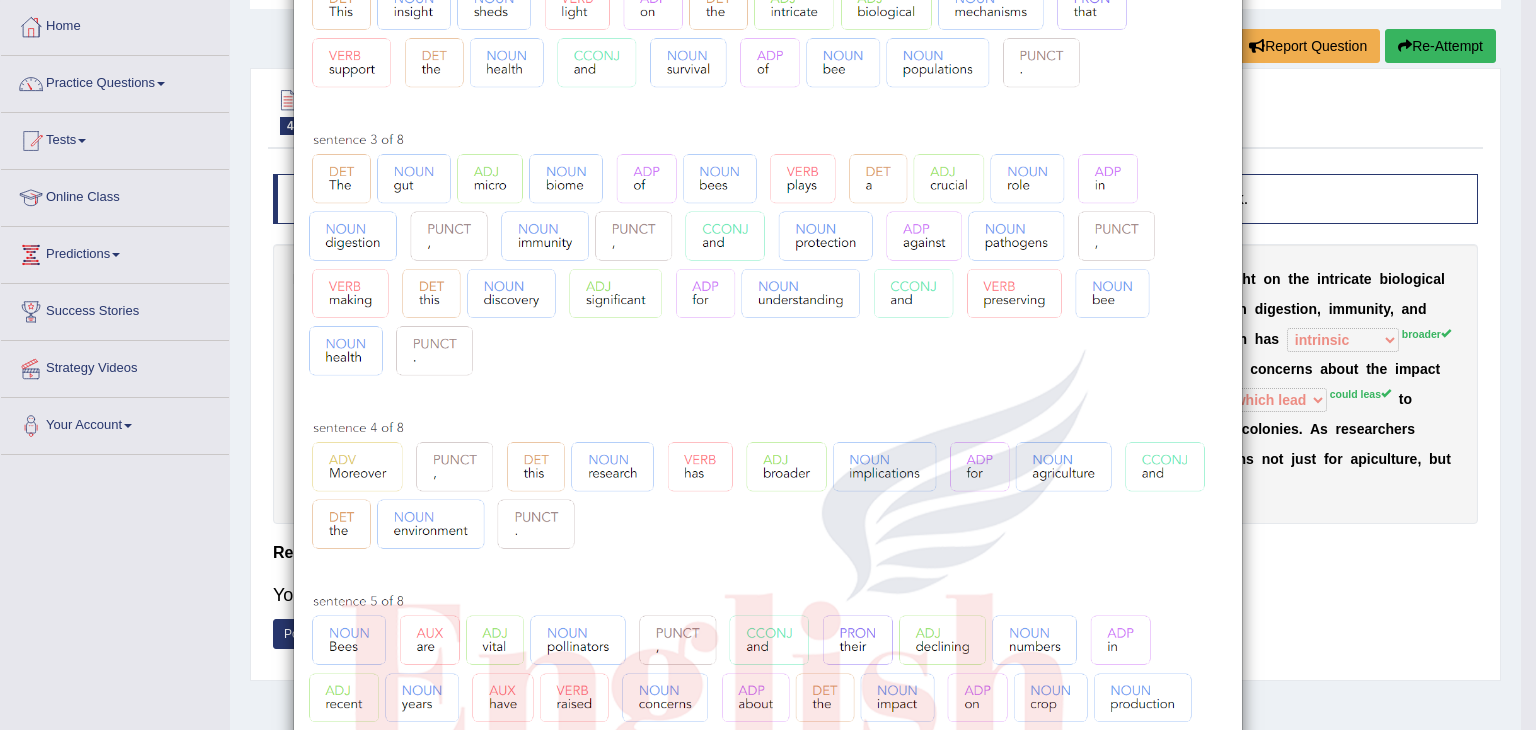 click at bounding box center [768, 633] 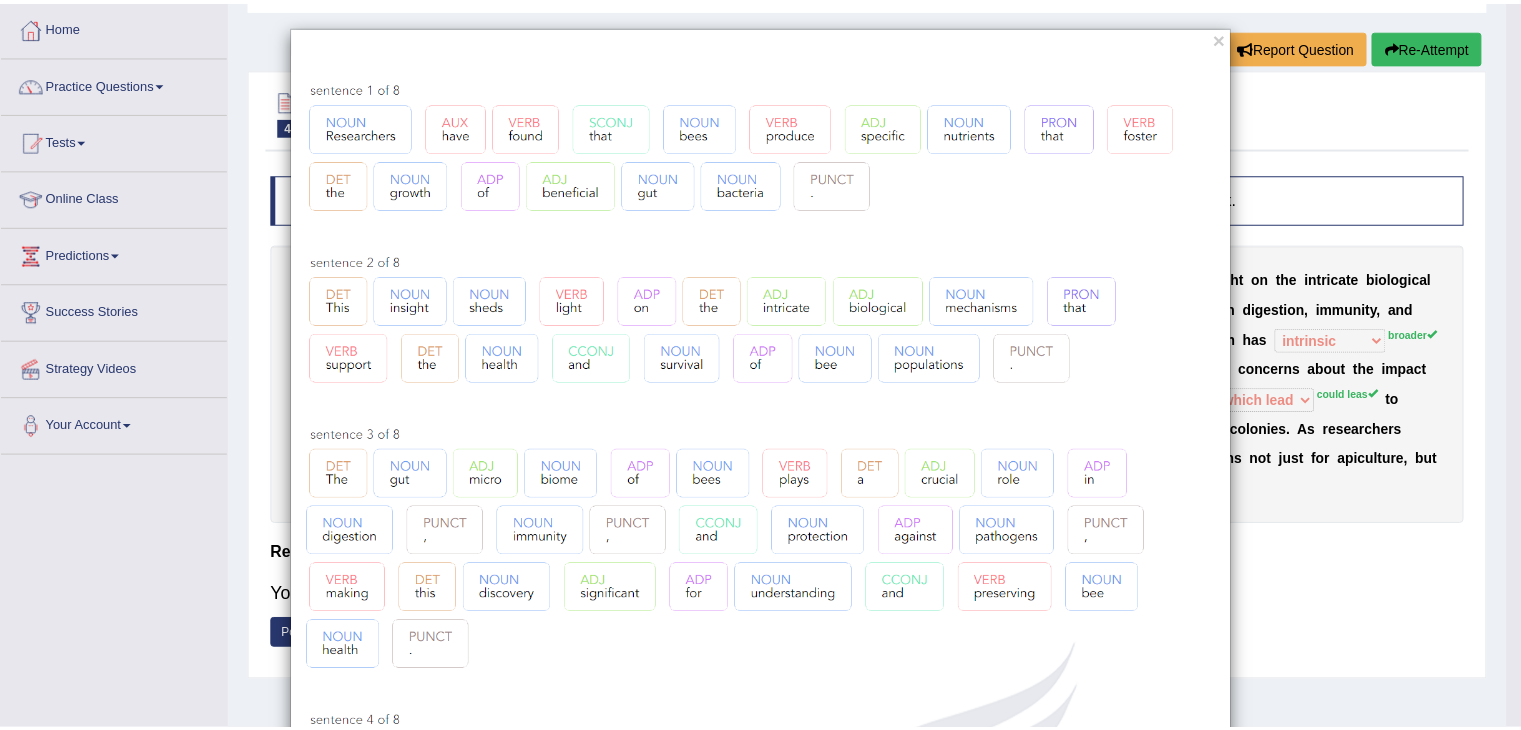 scroll, scrollTop: 0, scrollLeft: 0, axis: both 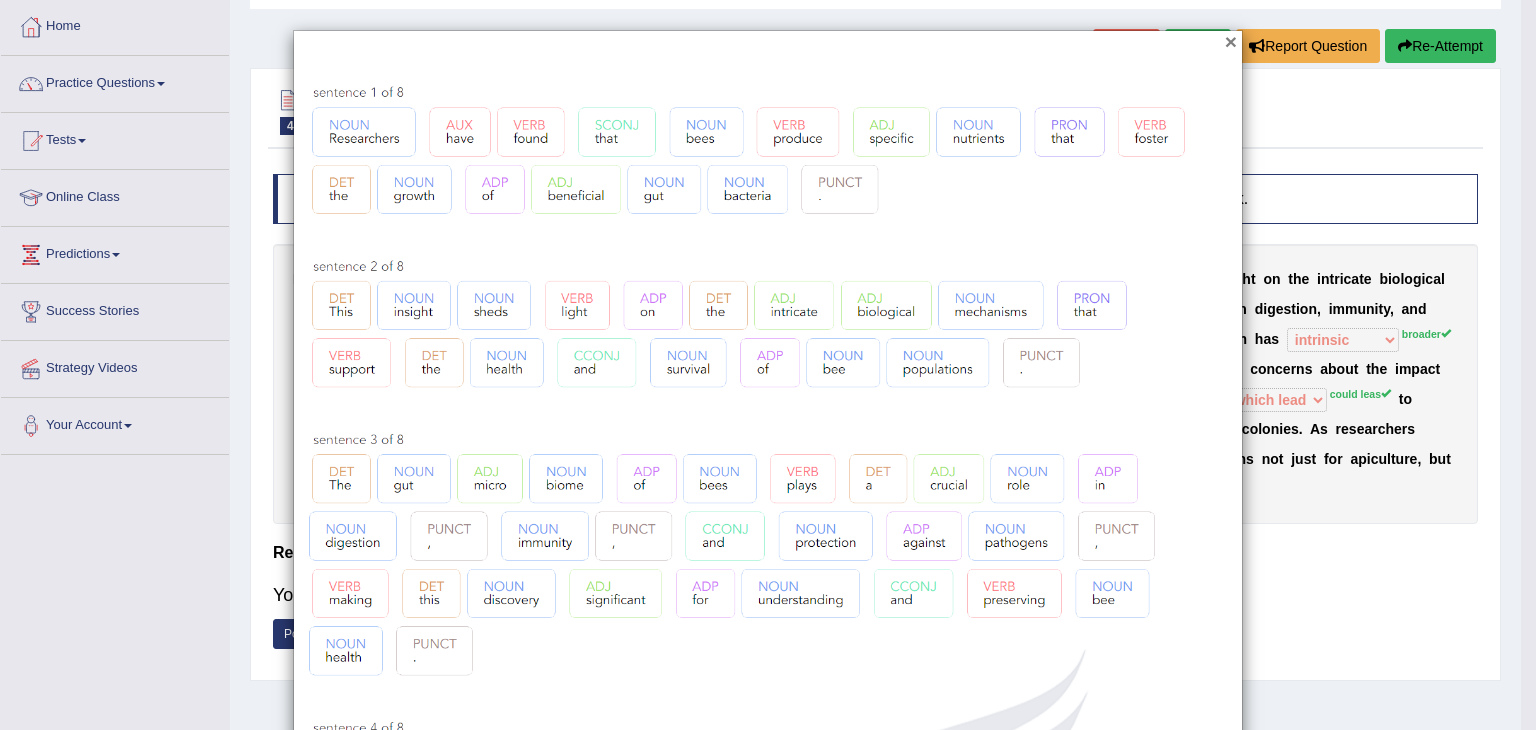 click on "×" at bounding box center (1231, 41) 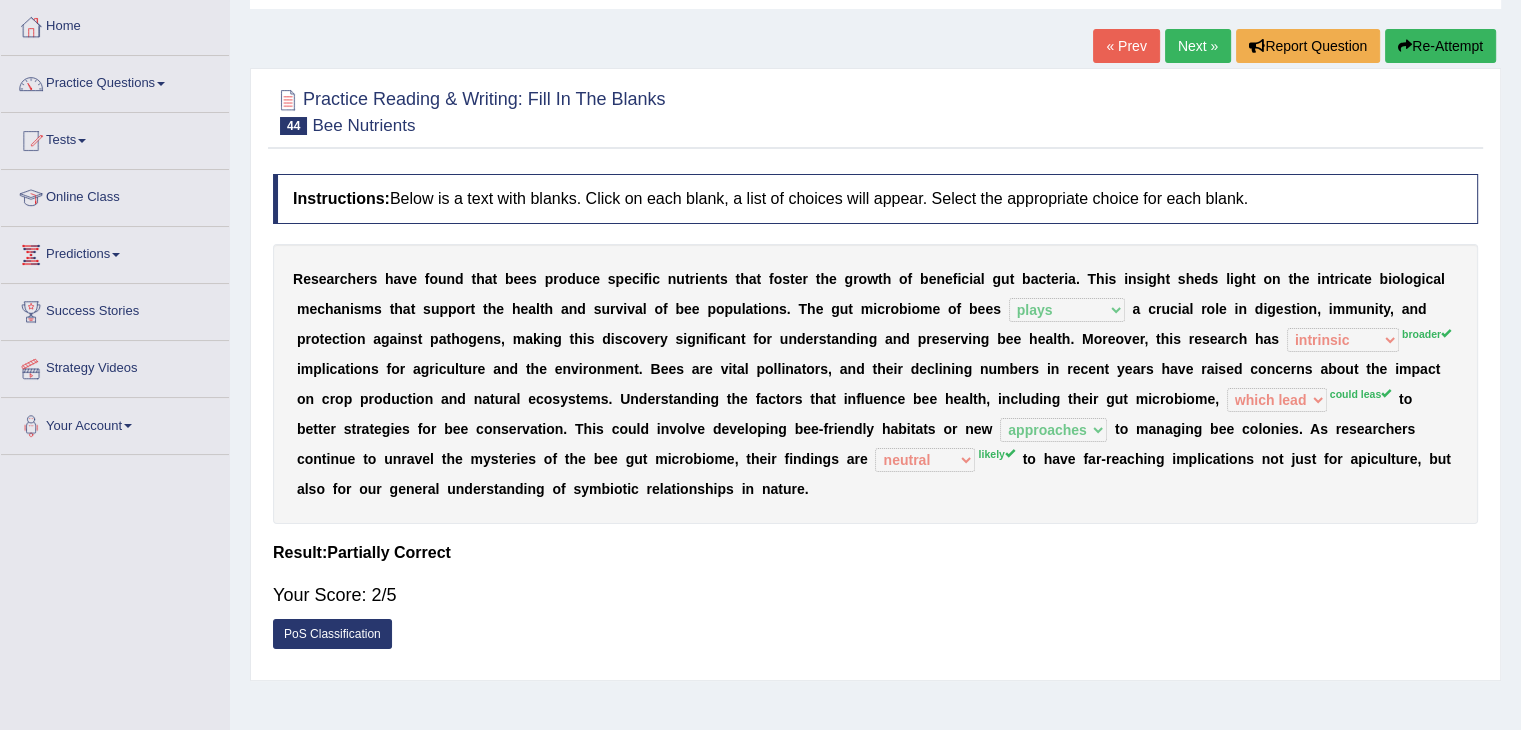 click on "Next »" at bounding box center [1198, 46] 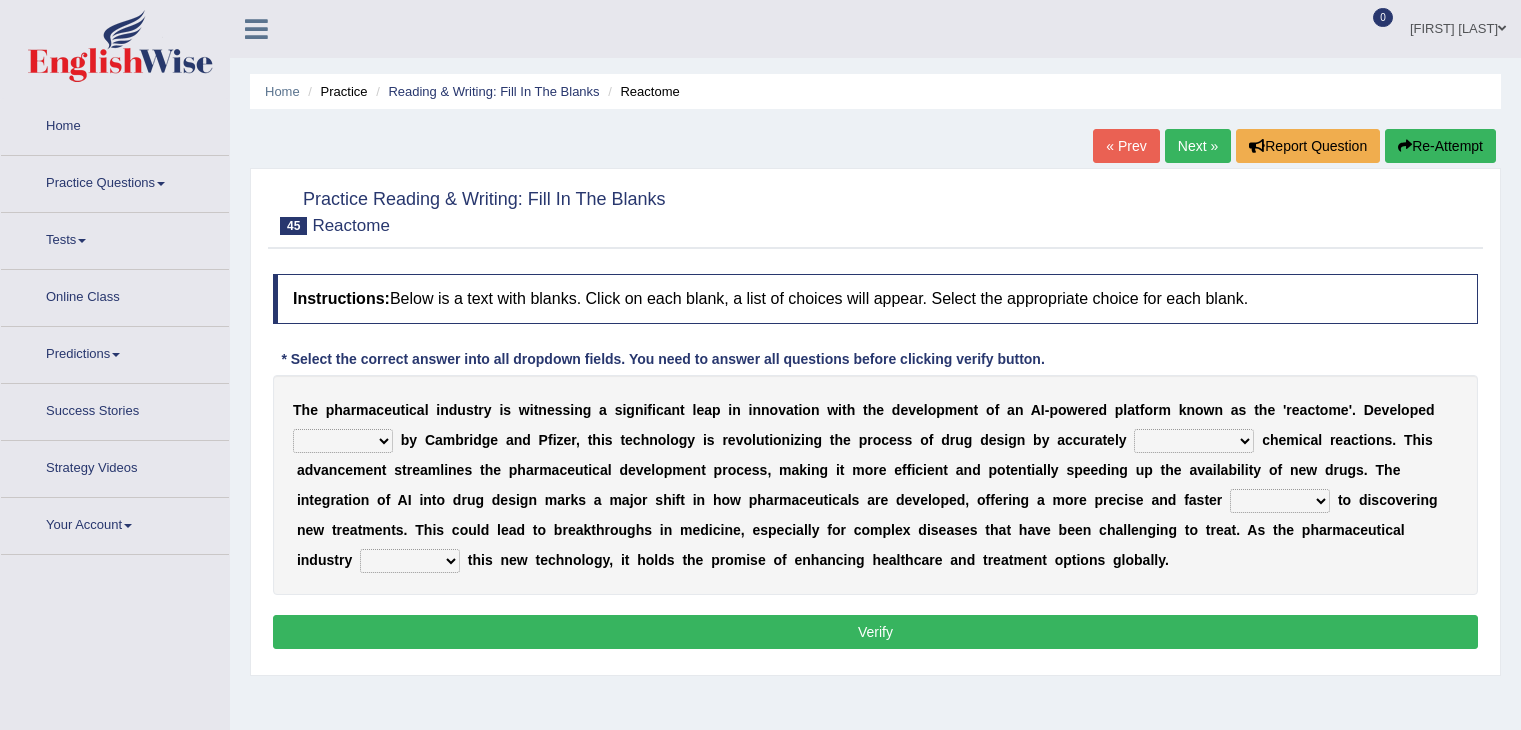 scroll, scrollTop: 0, scrollLeft: 0, axis: both 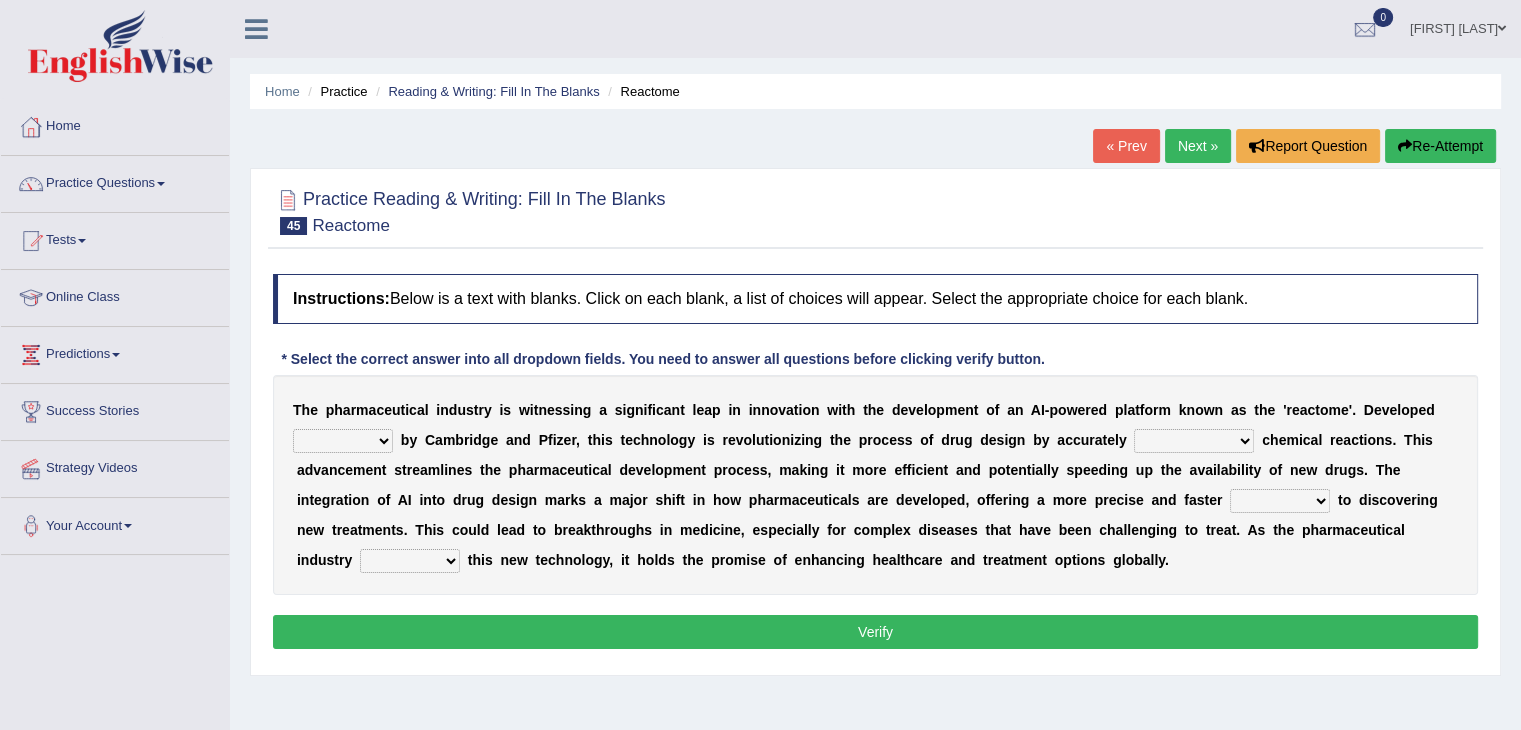 click on "hardly jointly patiently regularly" at bounding box center (343, 441) 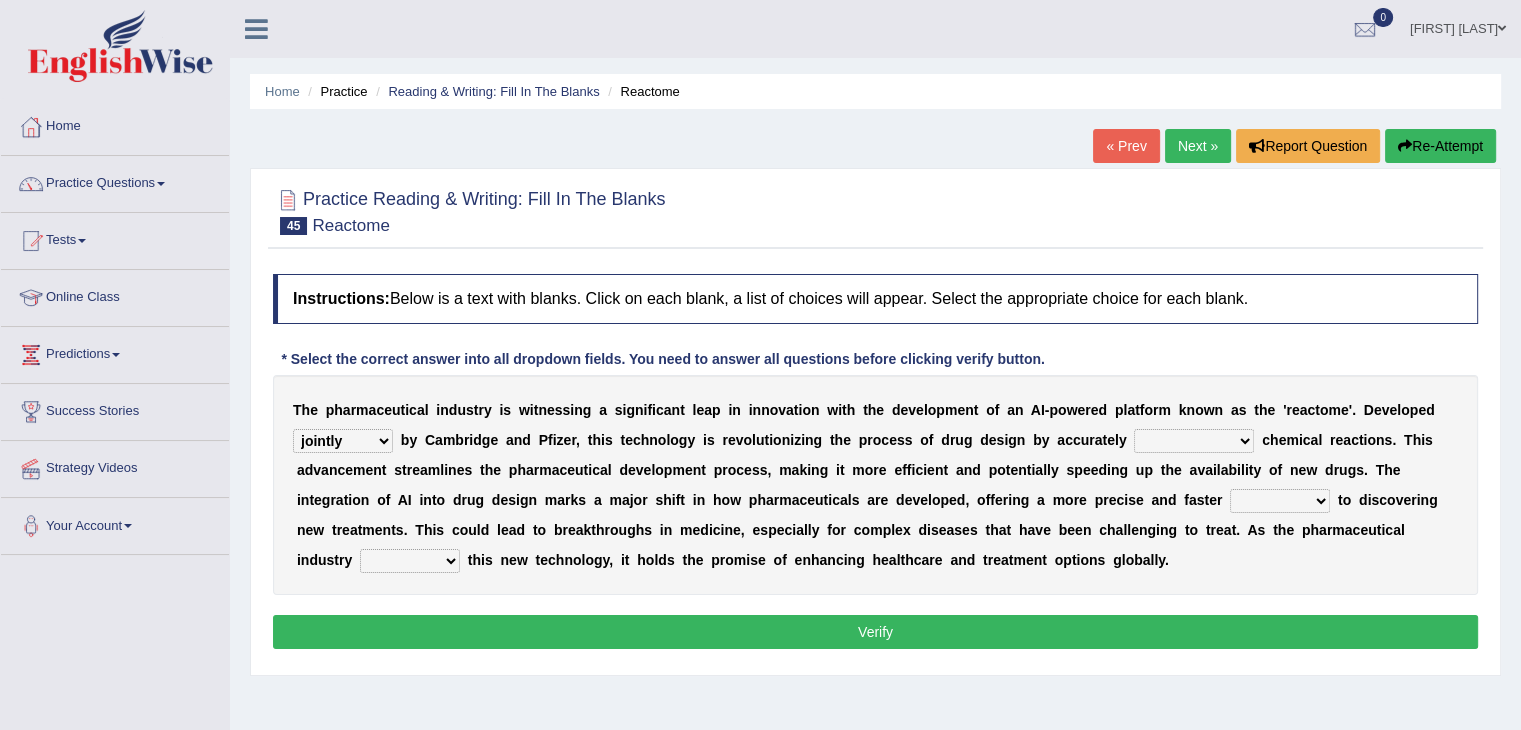click on "hardly jointly patiently regularly" at bounding box center [343, 441] 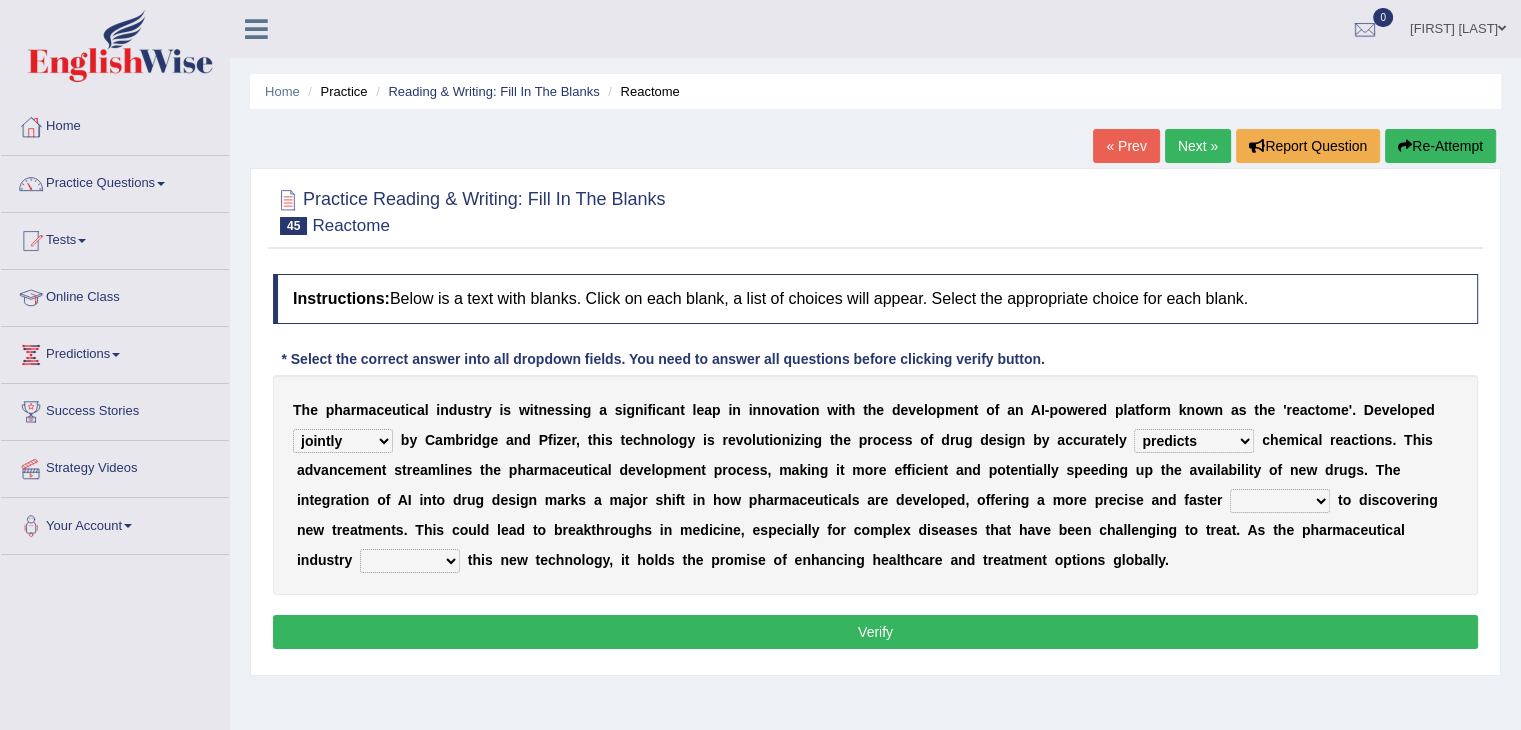 click on "predicting predicts prediction of has predicted" at bounding box center (1194, 441) 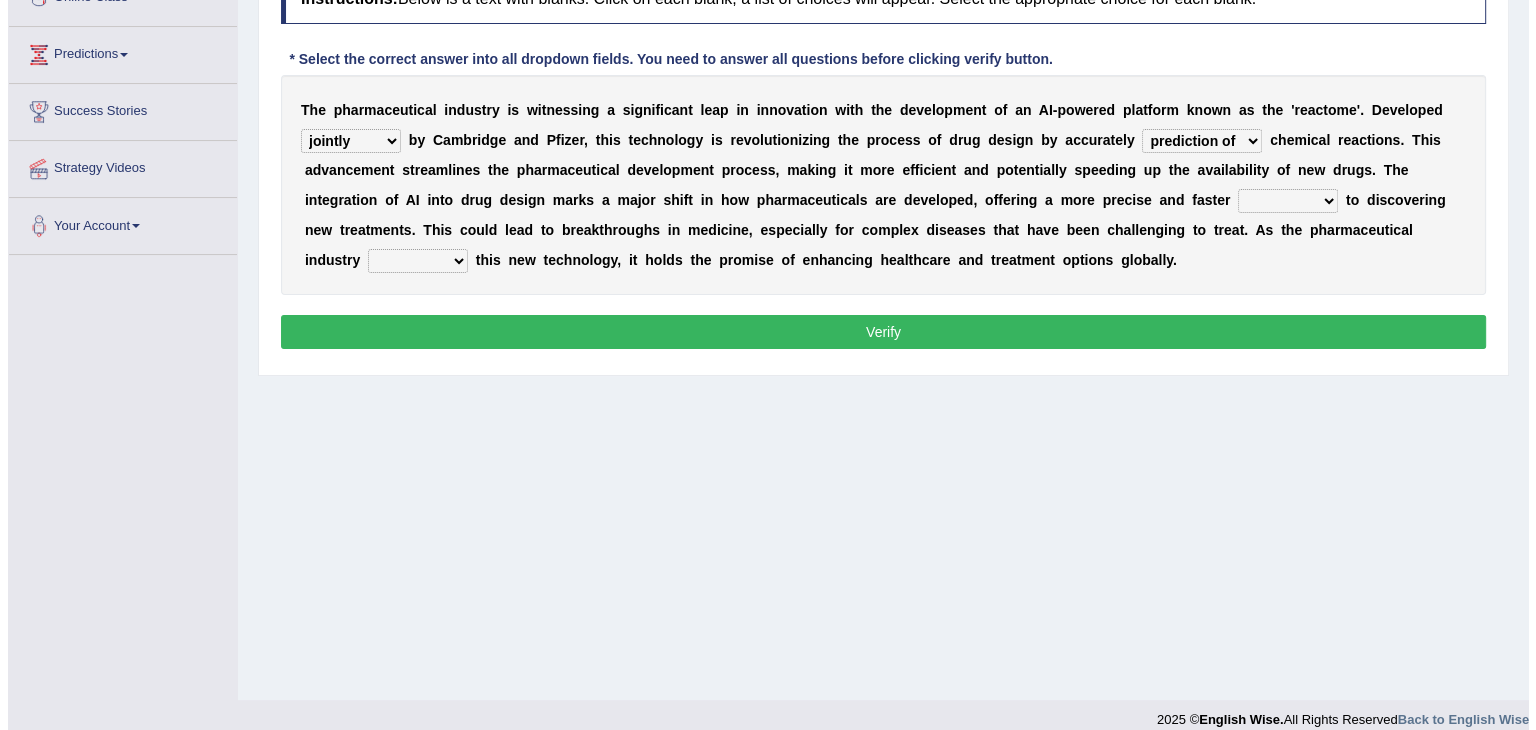 scroll, scrollTop: 200, scrollLeft: 0, axis: vertical 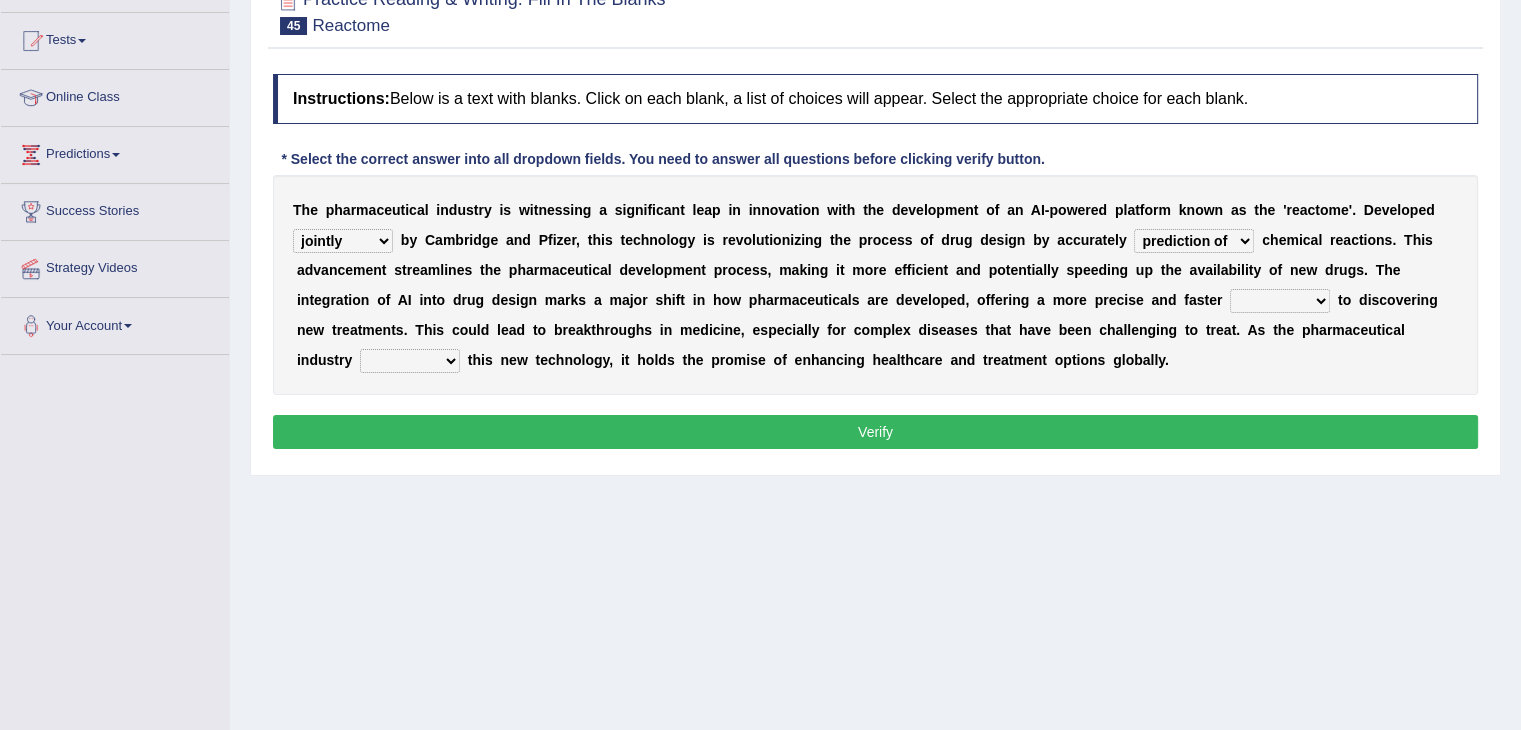 click on "predicting predicts prediction of has predicted" at bounding box center (1194, 241) 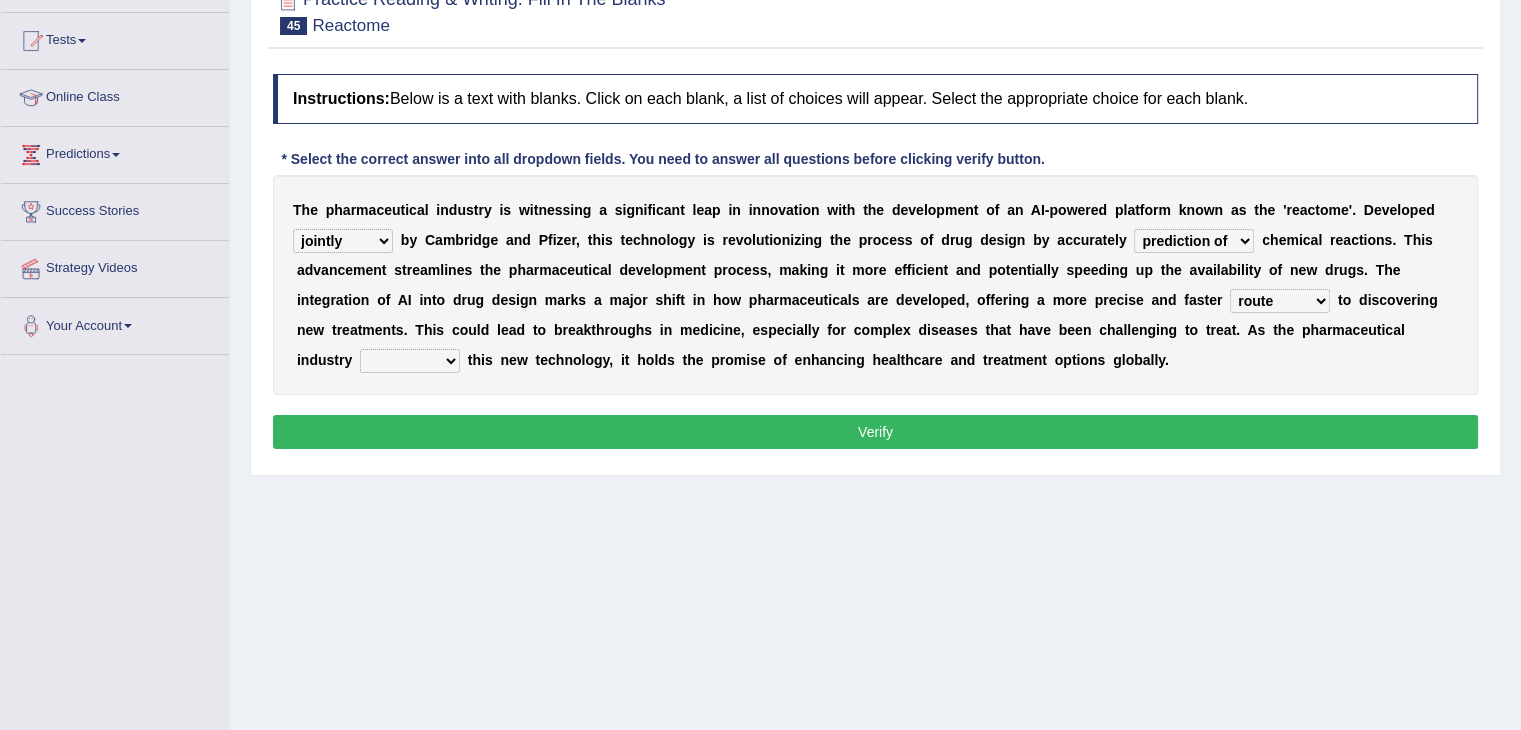 click on "departure deviation route advance" at bounding box center (1280, 301) 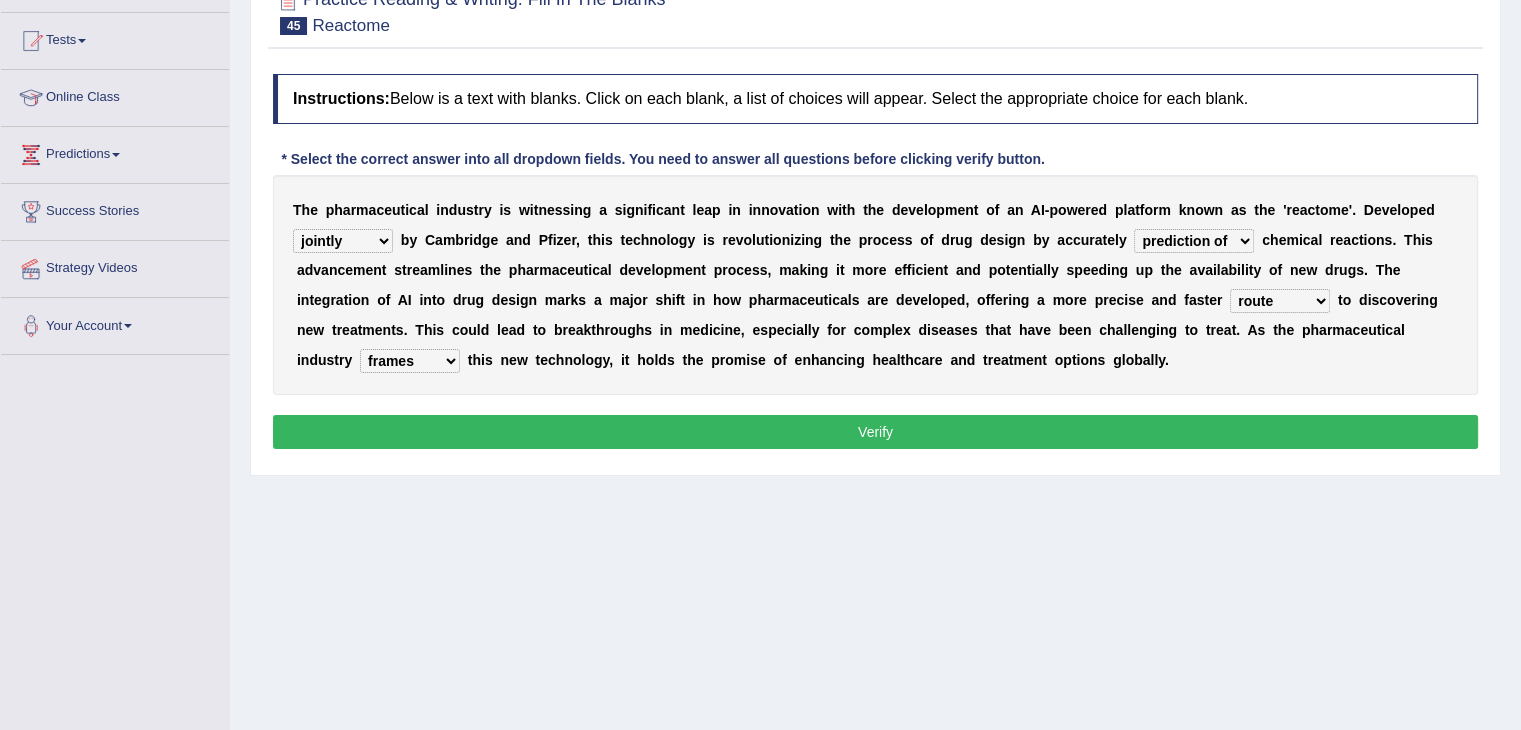 click on "Verify" at bounding box center (875, 432) 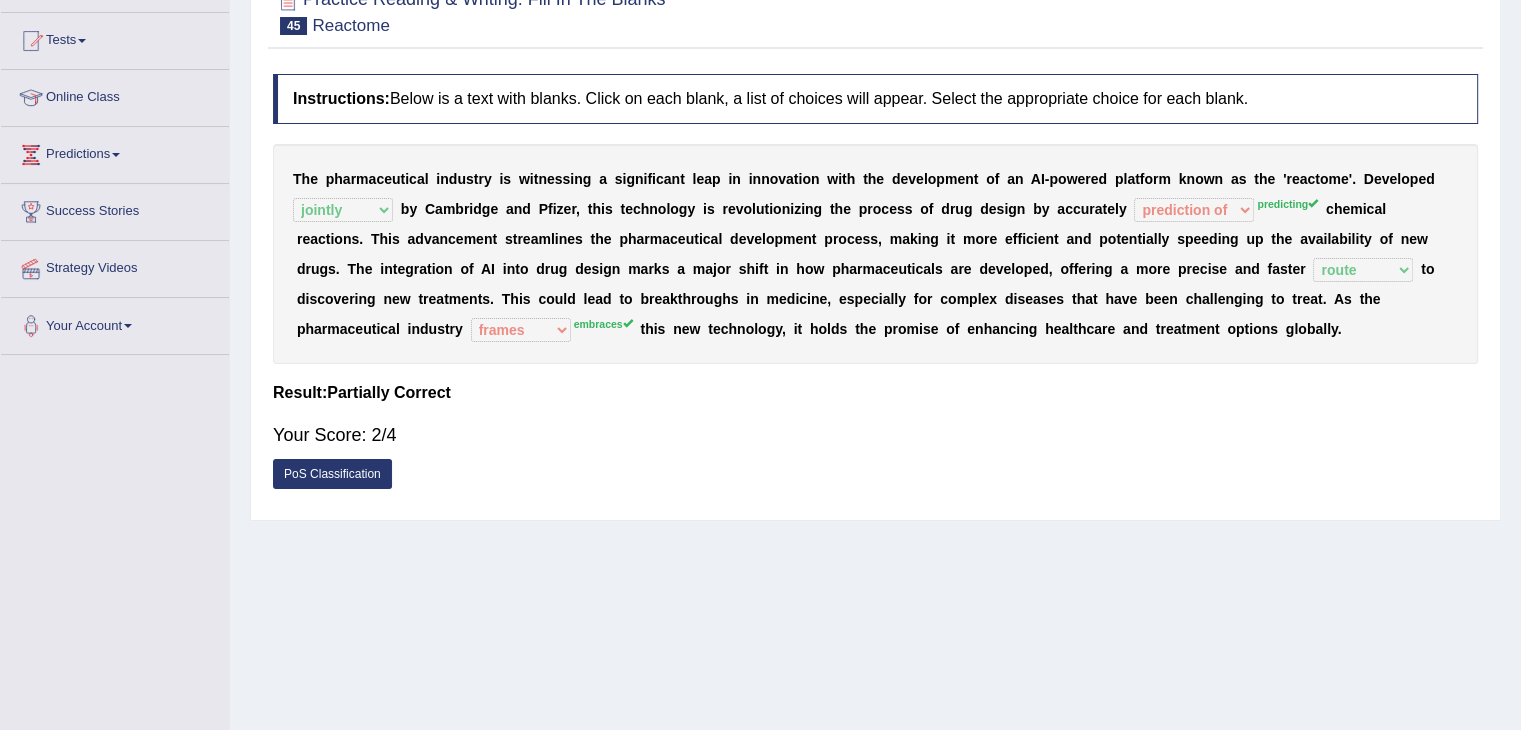 click on "PoS Classification" at bounding box center (332, 474) 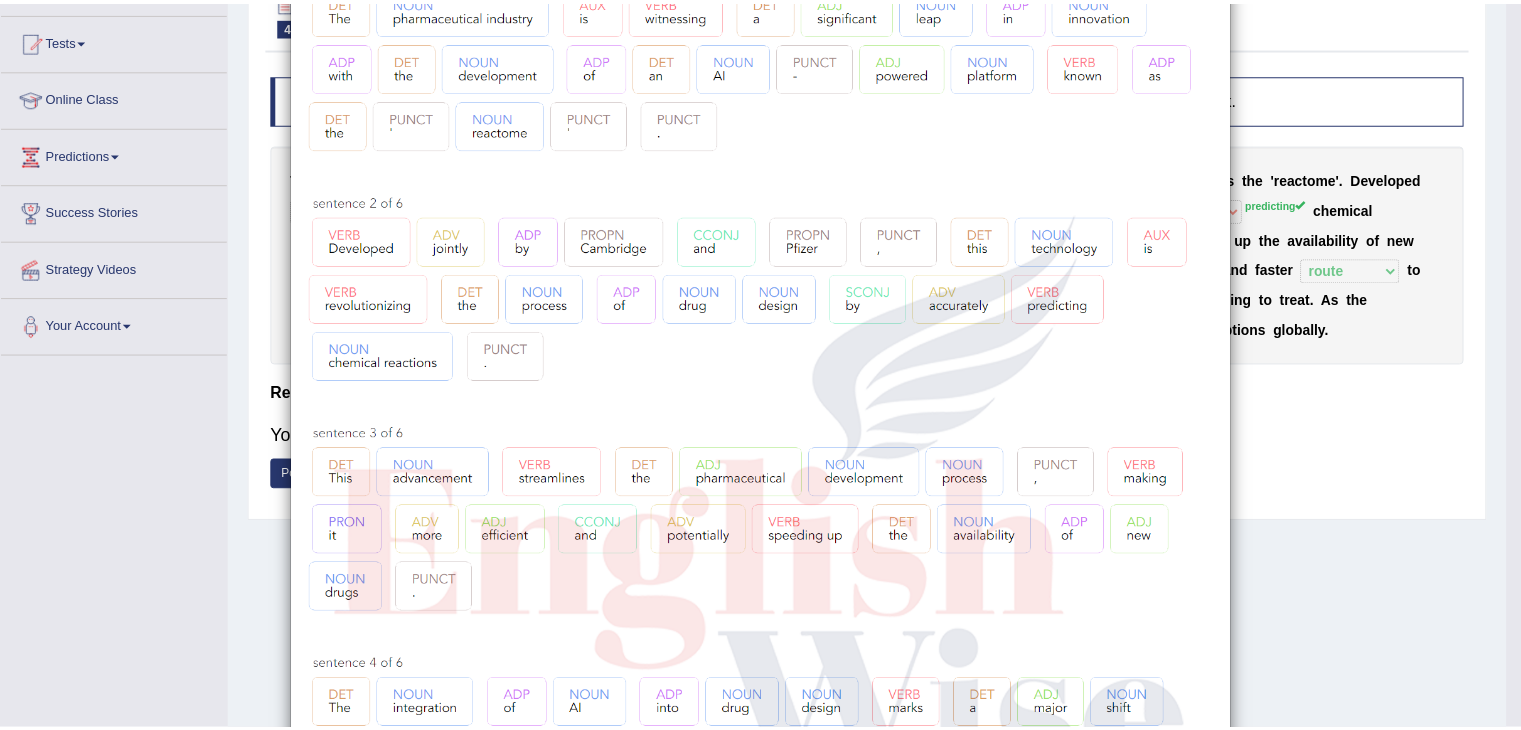 scroll, scrollTop: 0, scrollLeft: 0, axis: both 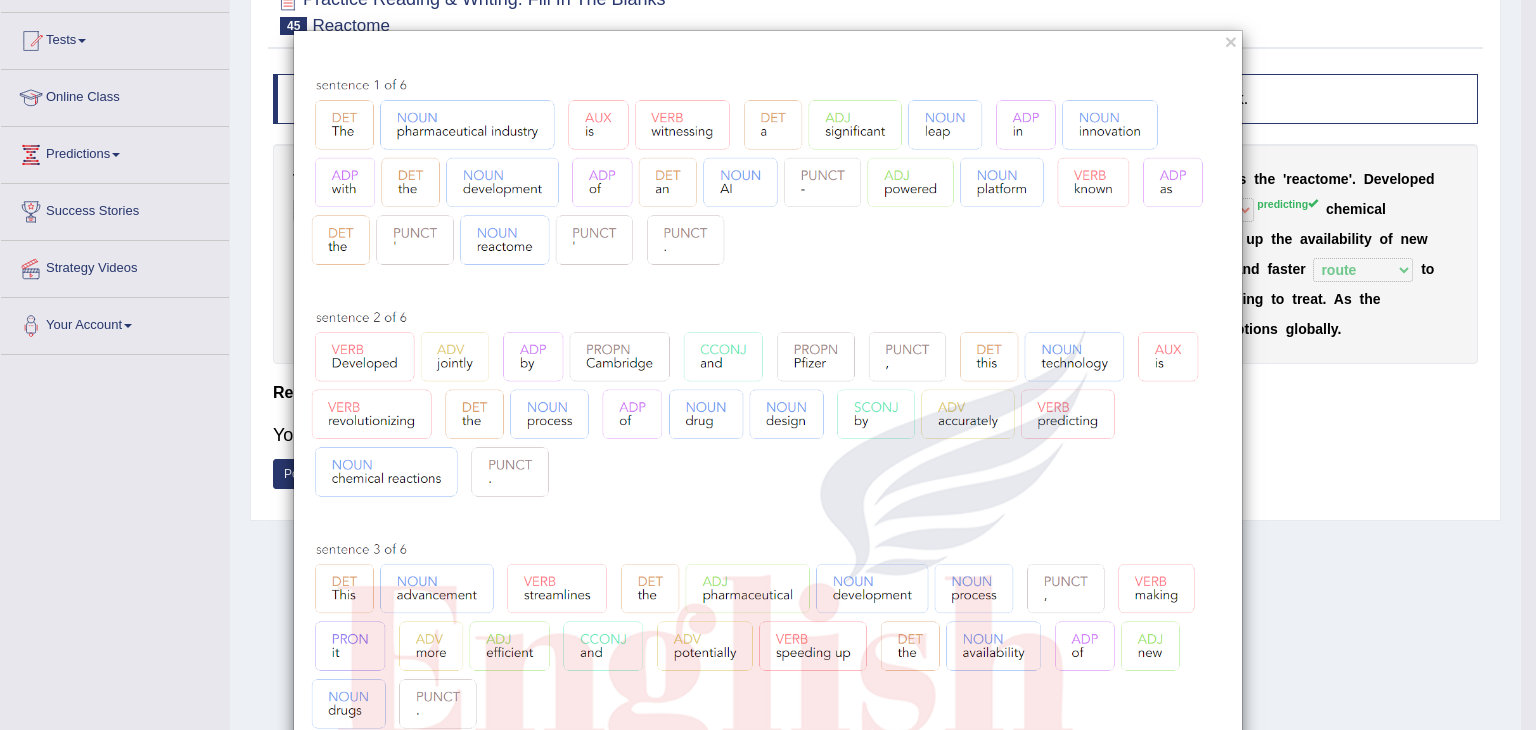 click on "×" at bounding box center [768, 715] 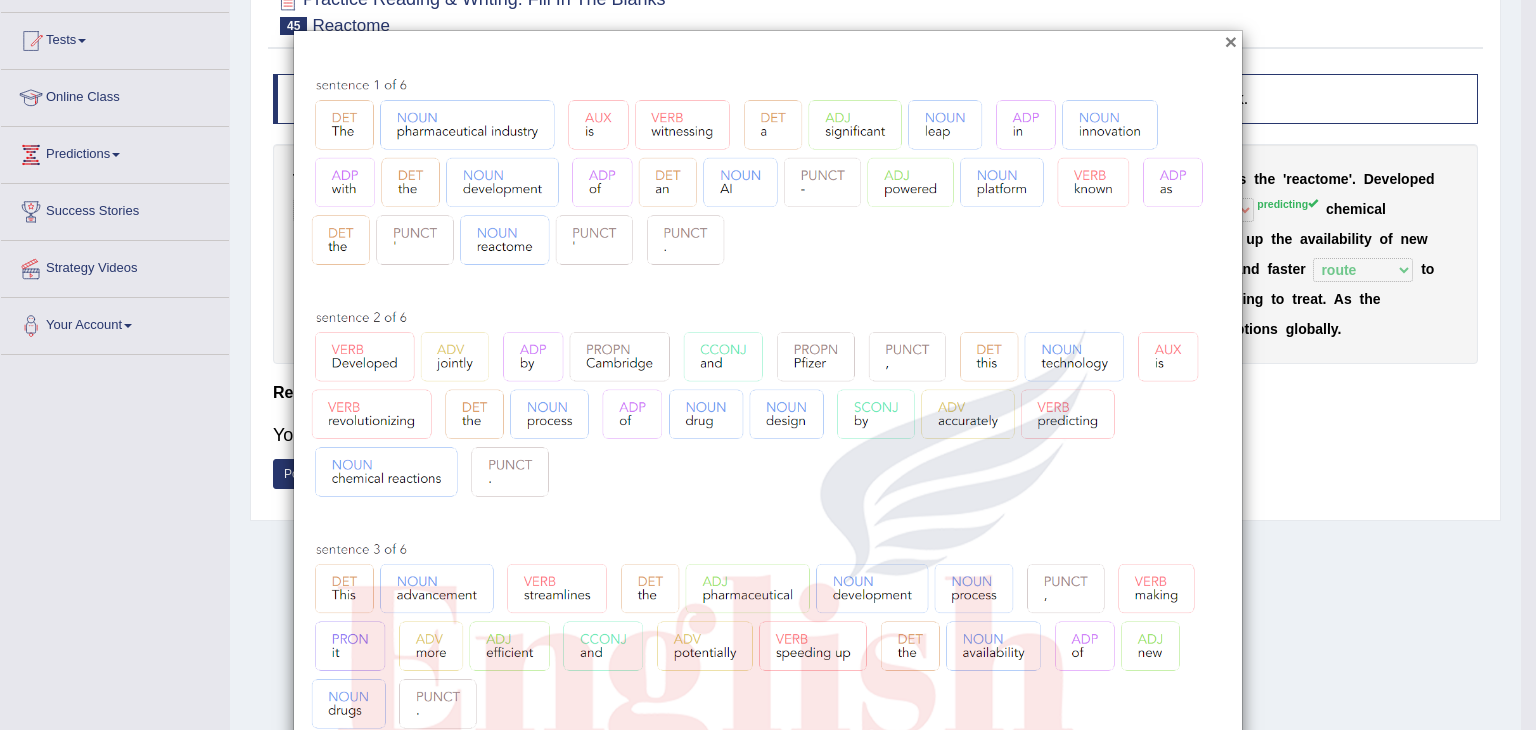 click on "×" at bounding box center [1231, 41] 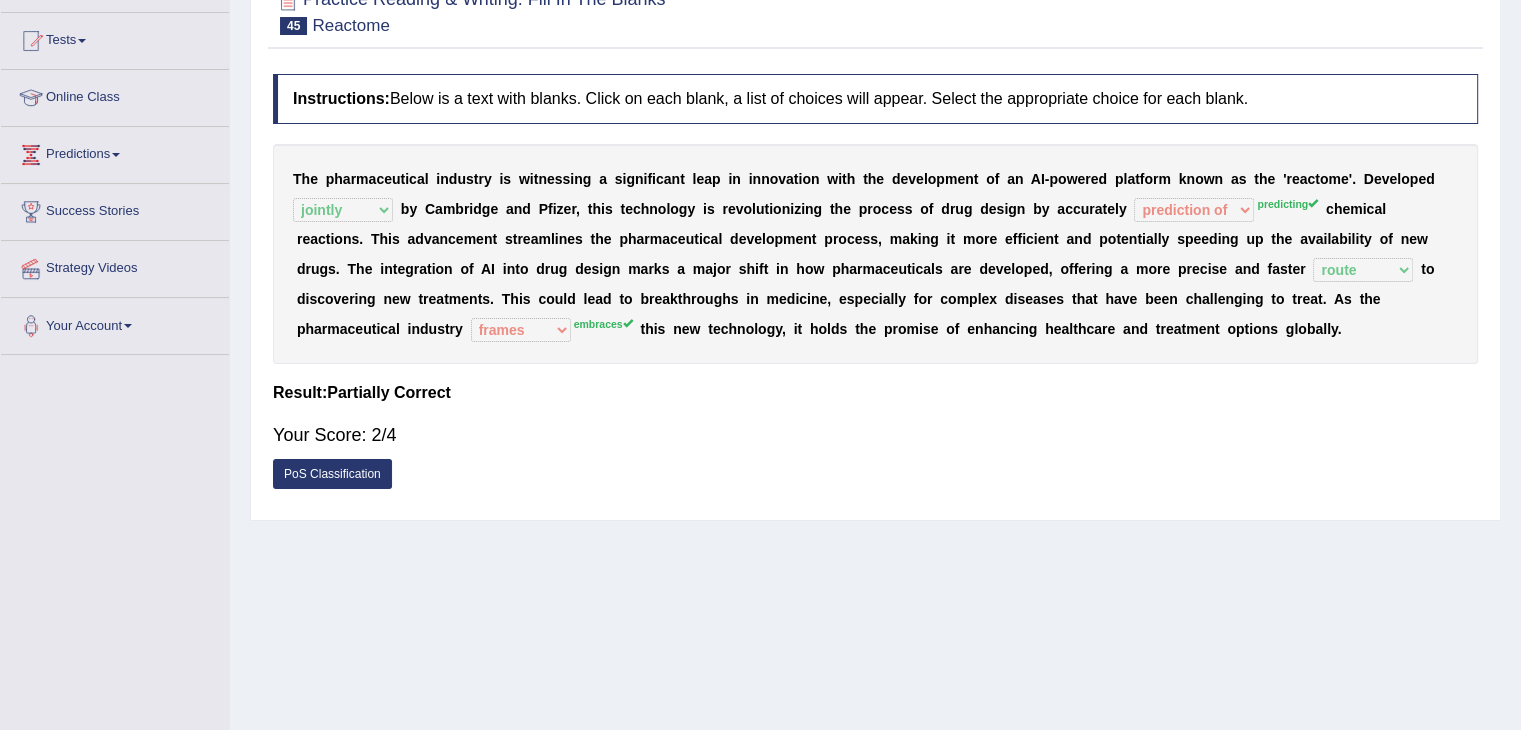 scroll, scrollTop: 0, scrollLeft: 0, axis: both 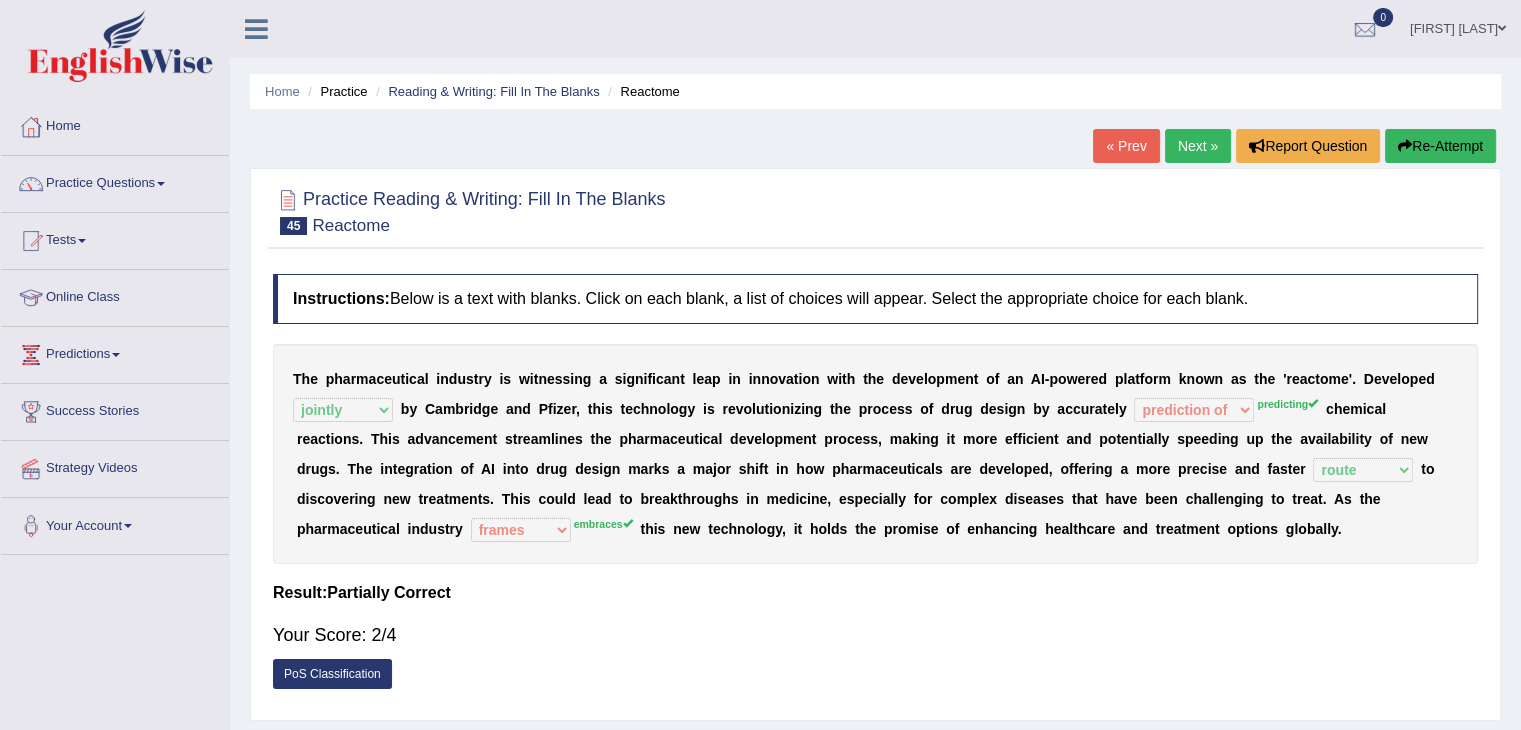 click on "Next »" at bounding box center (1198, 146) 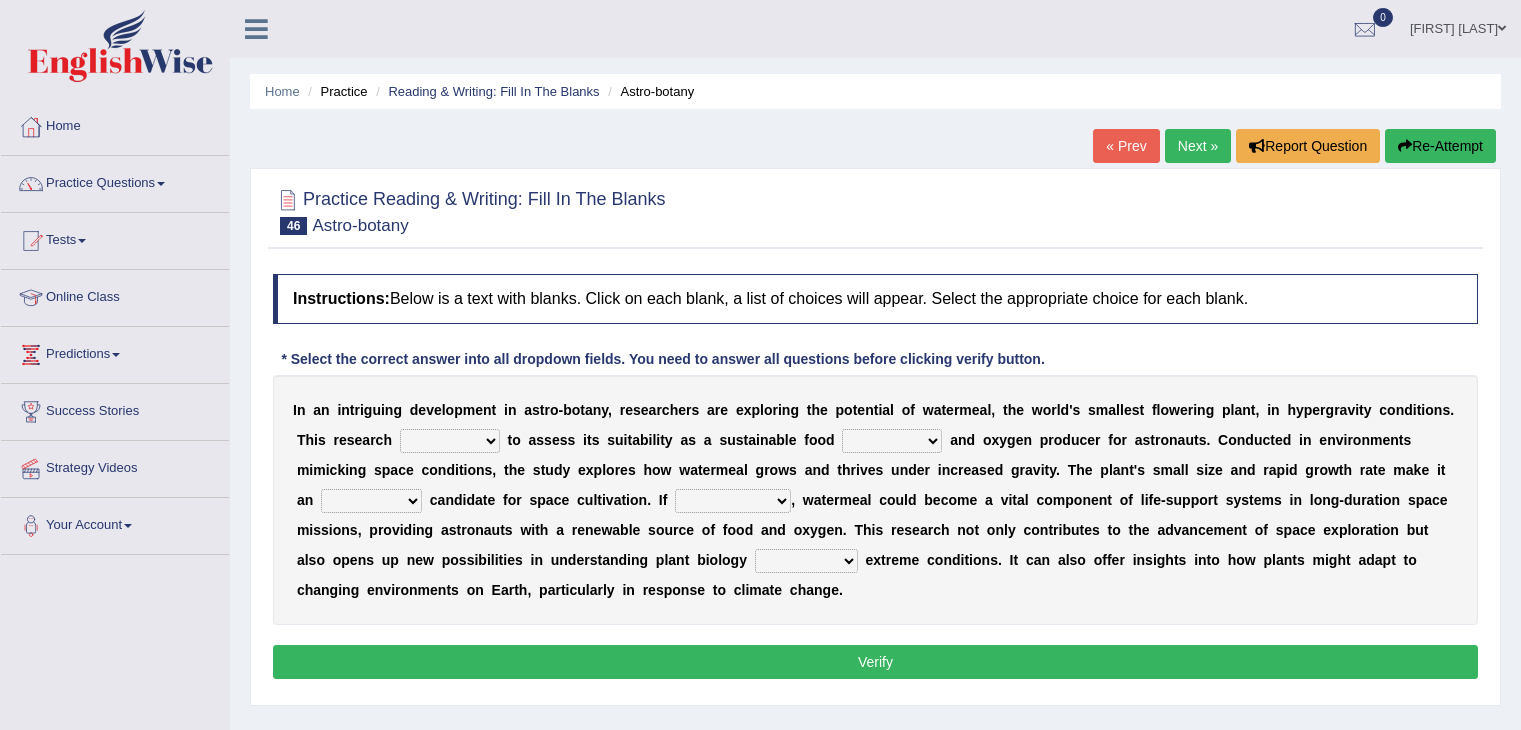 scroll, scrollTop: 0, scrollLeft: 0, axis: both 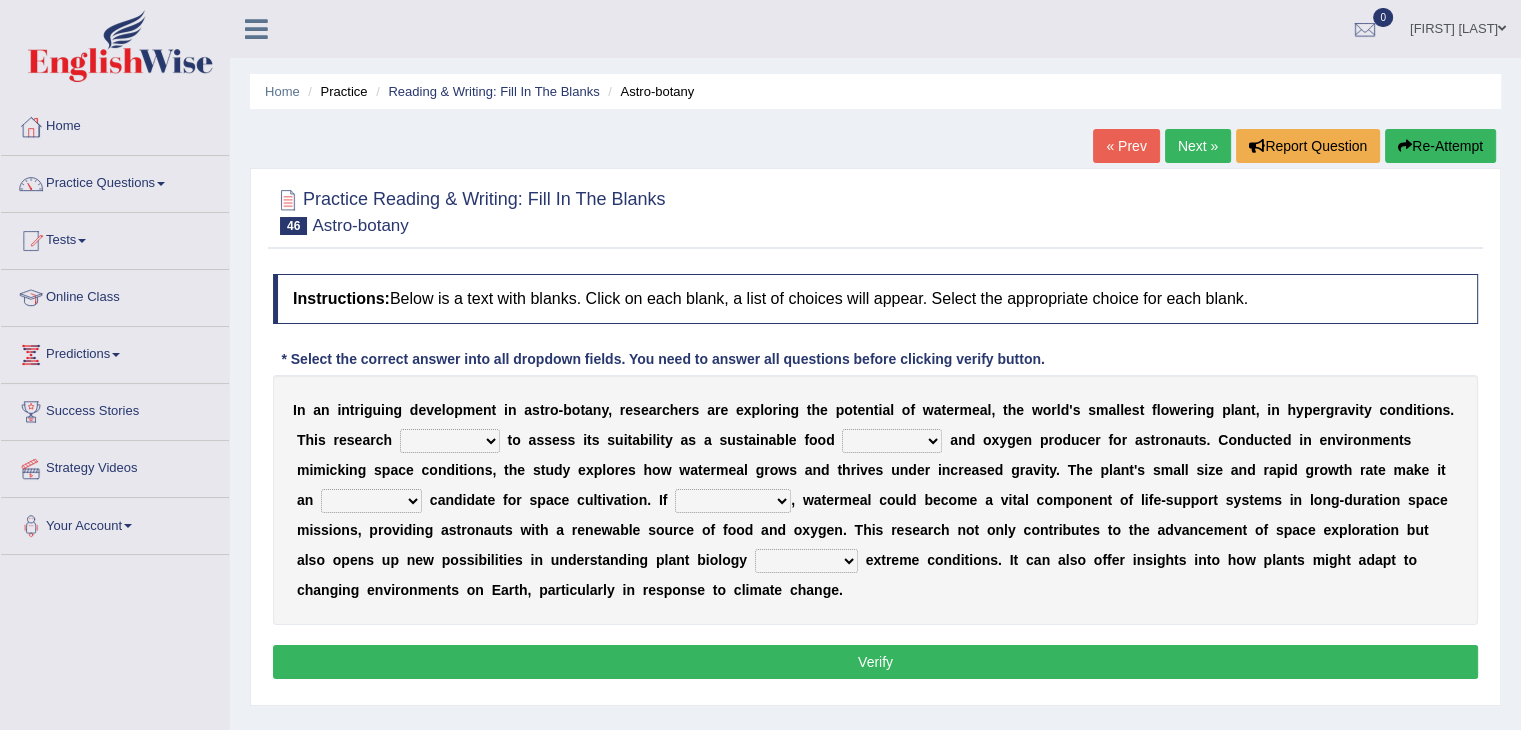 drag, startPoint x: 333, startPoint y: 405, endPoint x: 364, endPoint y: 406, distance: 31.016125 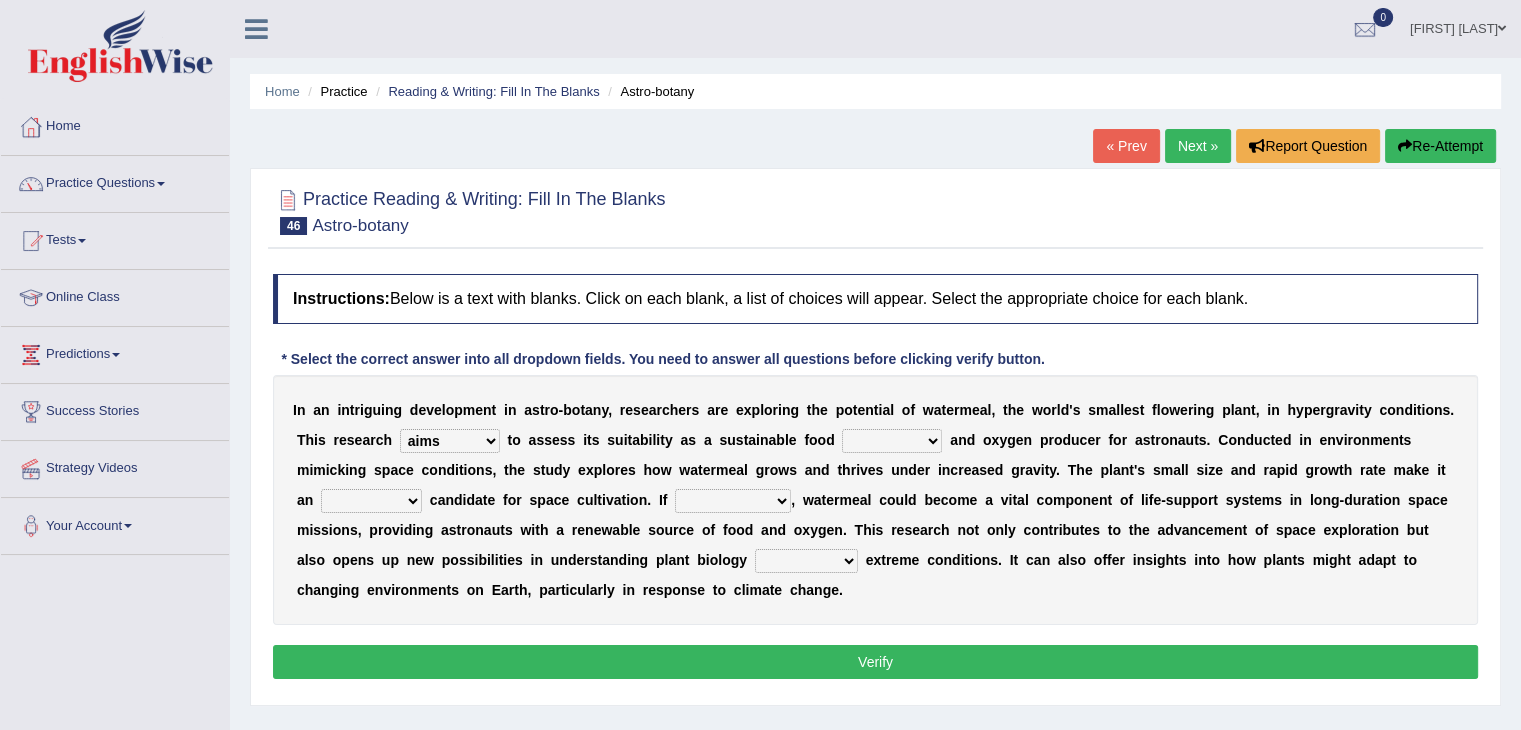 click on "enters fits works aims" at bounding box center [450, 441] 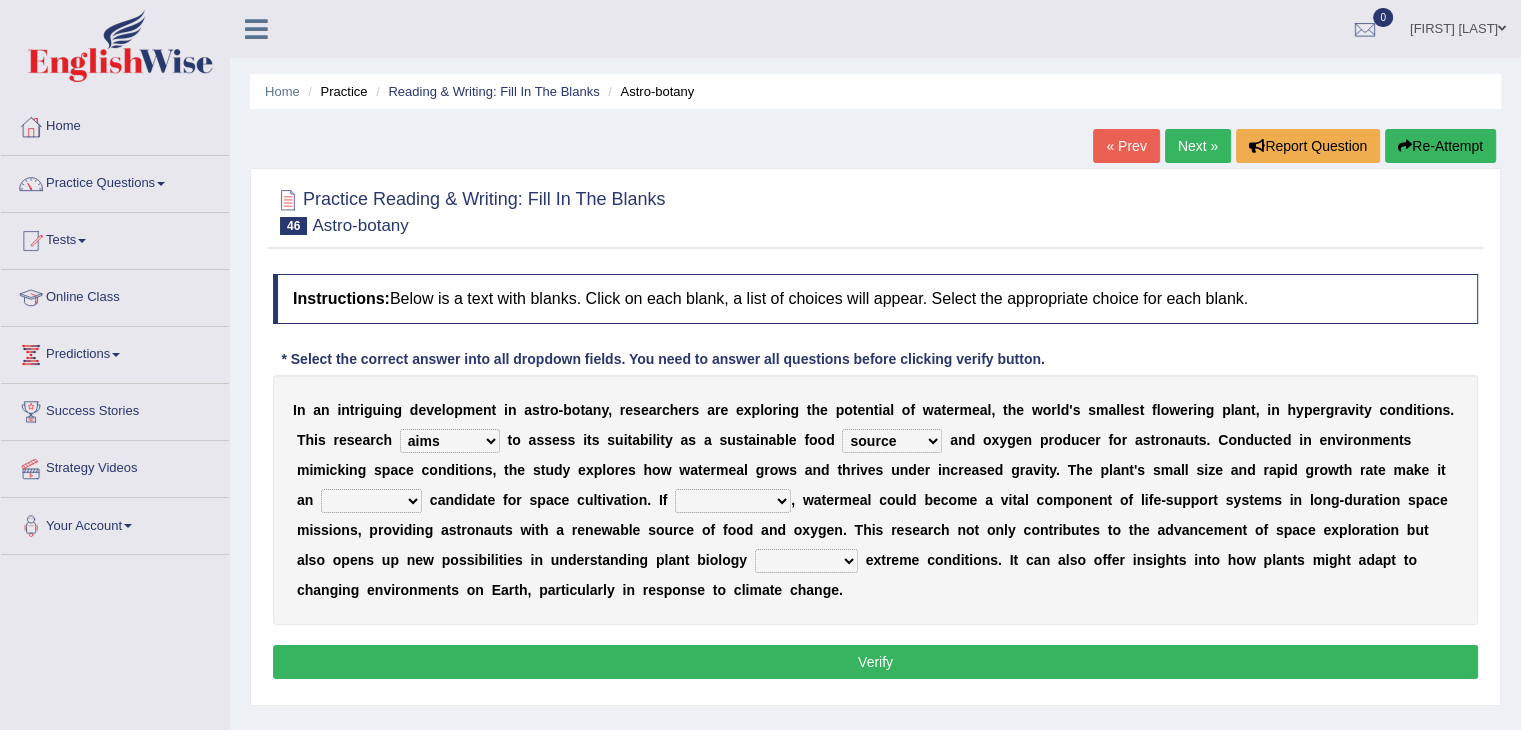 click on "ideal articulate exhaustive absolute" at bounding box center [371, 501] 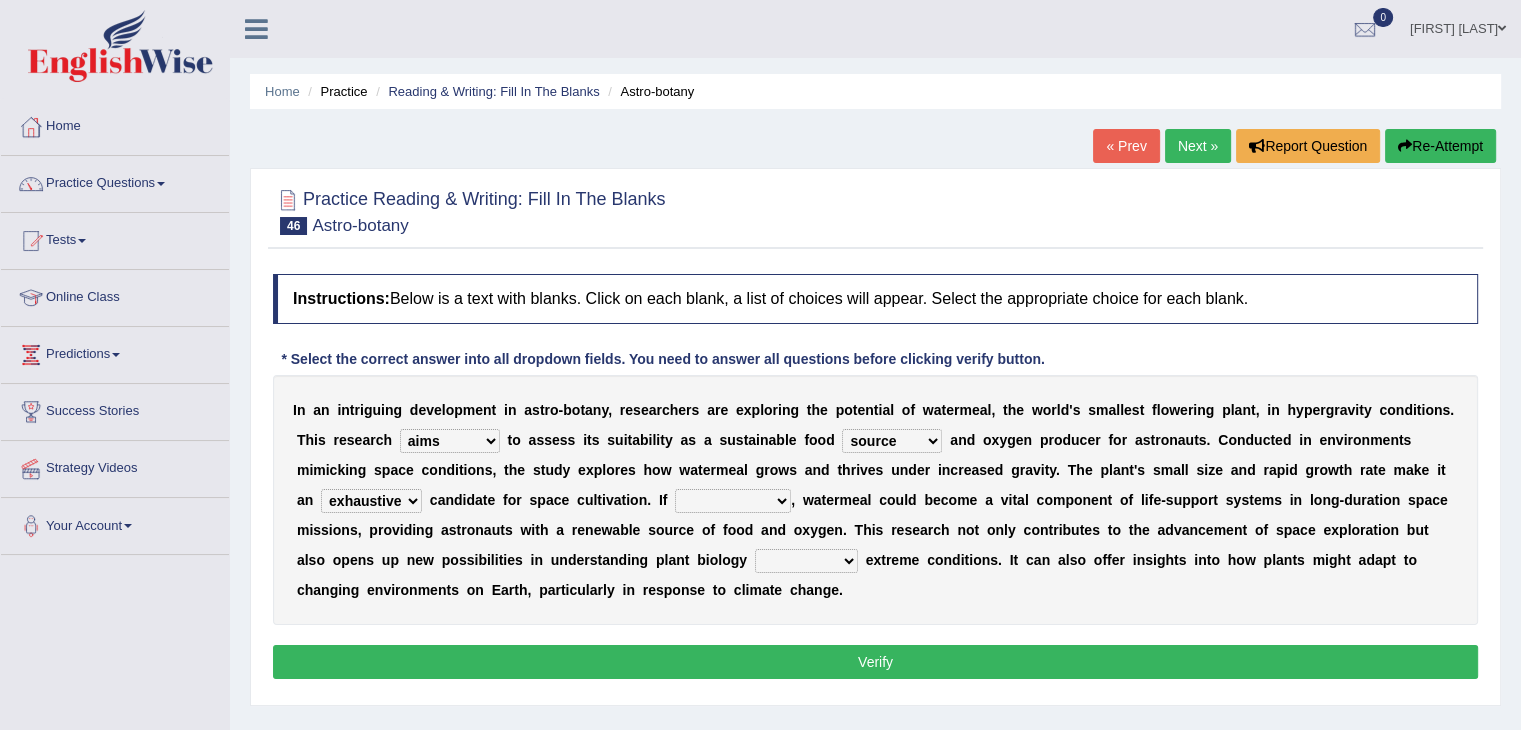 click on "ideal articulate exhaustive absolute" at bounding box center [371, 501] 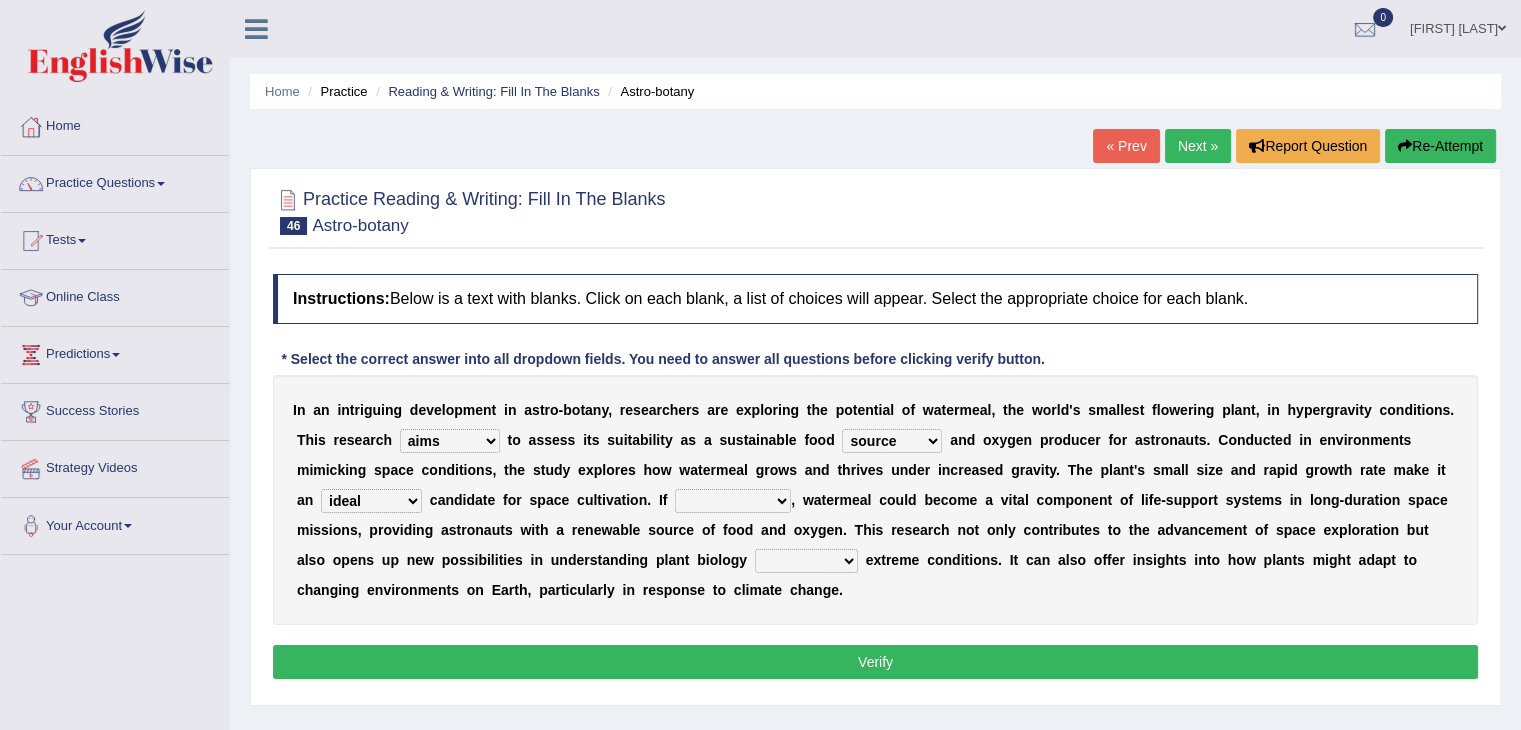 click on "successful is successful is succeeded succeeds" at bounding box center [733, 501] 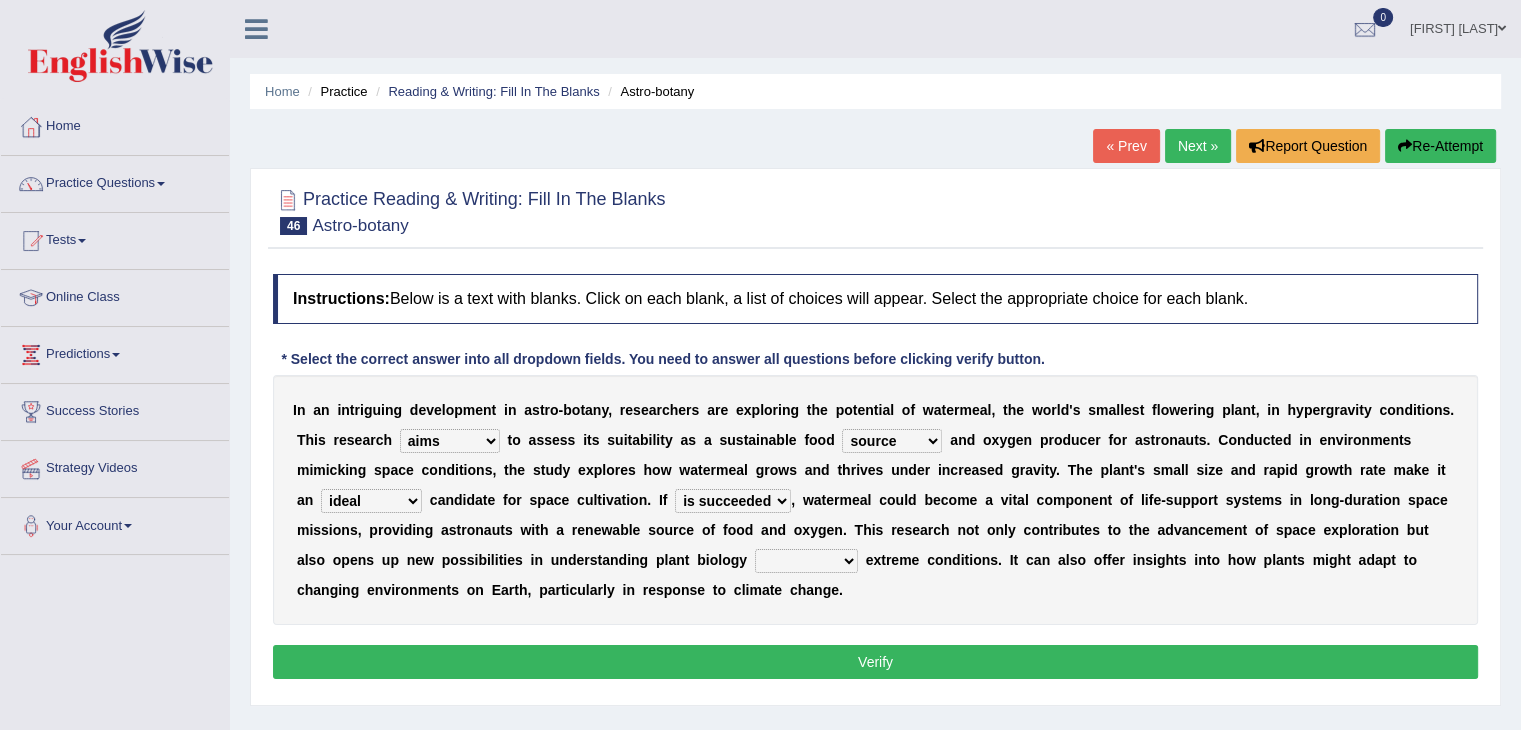 click on "successful is successful is succeeded succeeds" at bounding box center [733, 501] 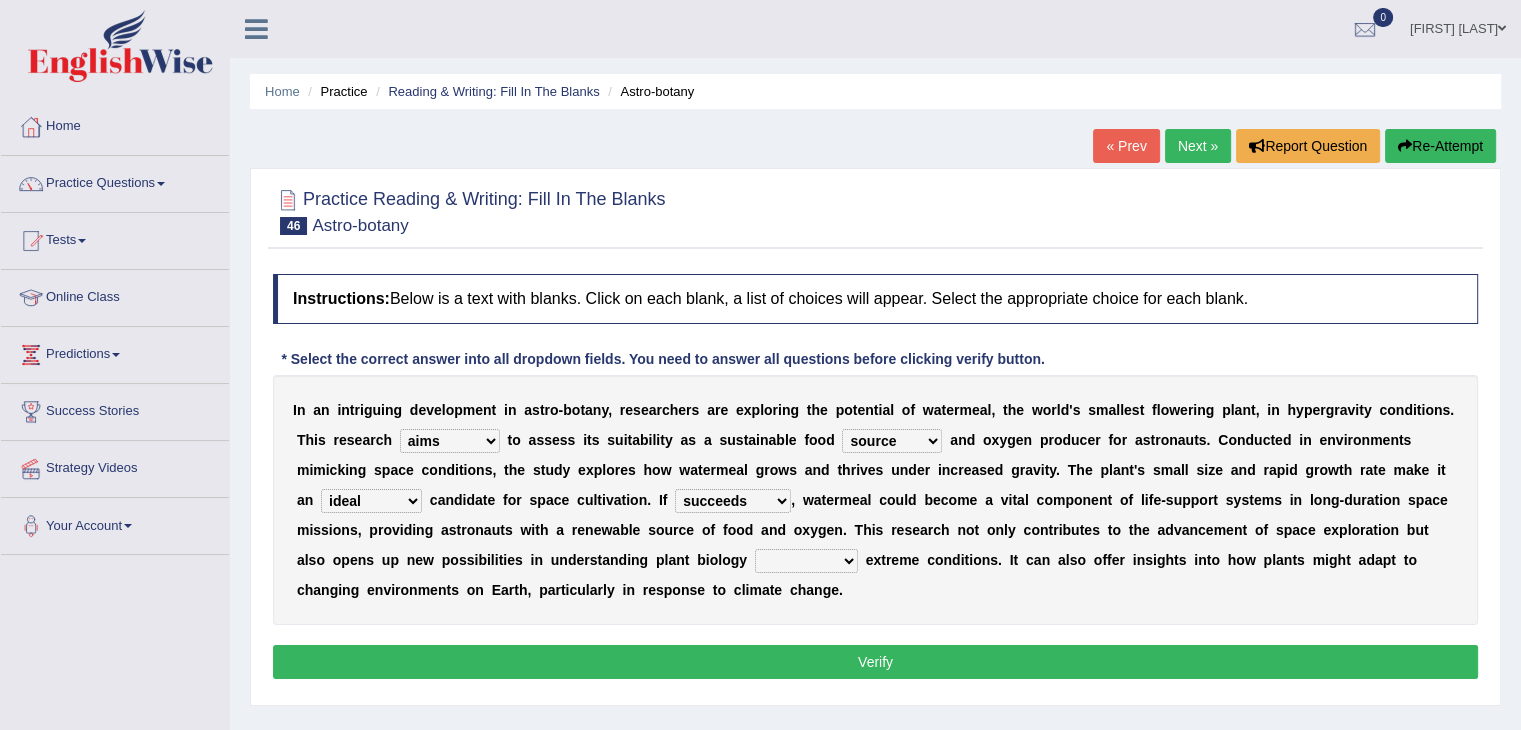 click on "successful is successful is succeeded succeeds" at bounding box center (733, 501) 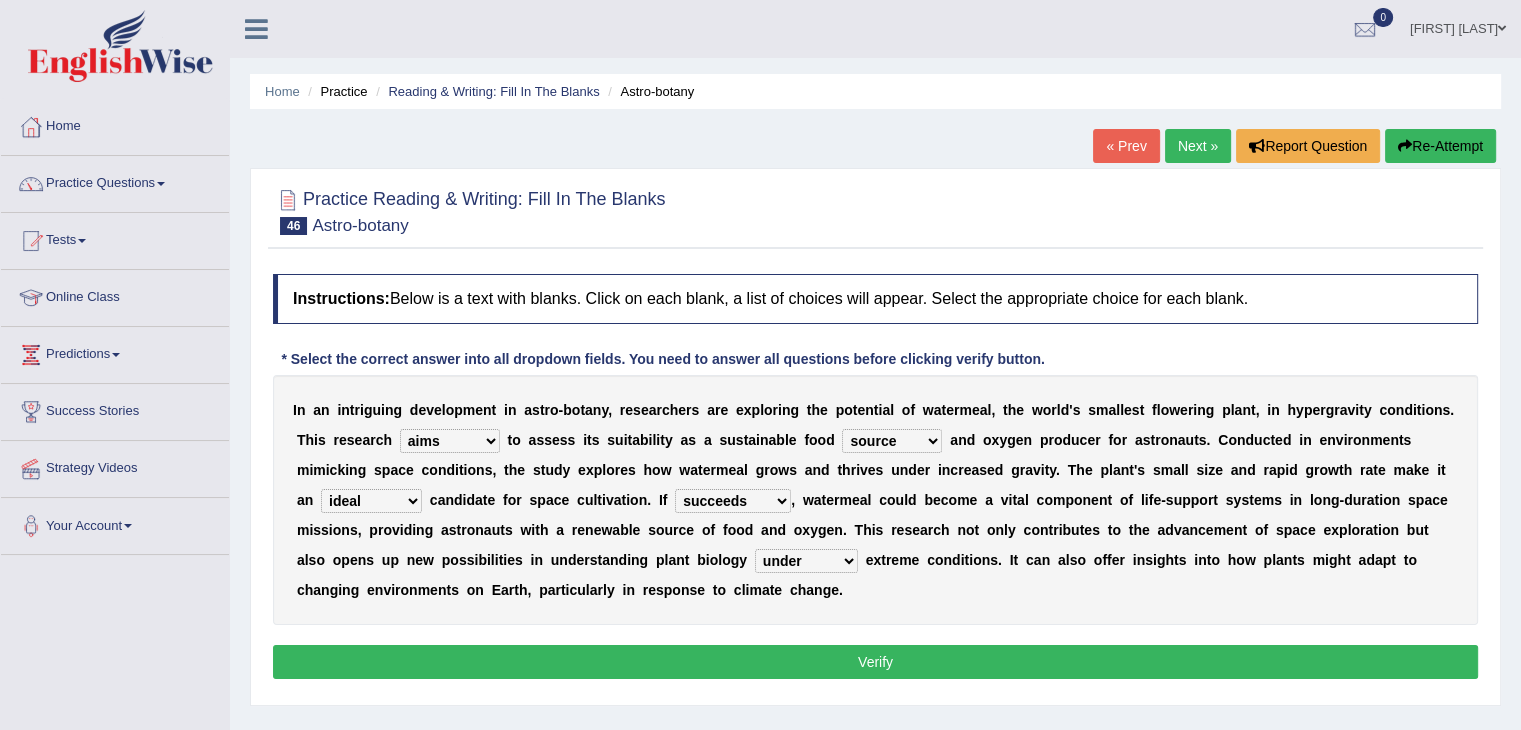 click on "beyond within throughout under" at bounding box center (806, 561) 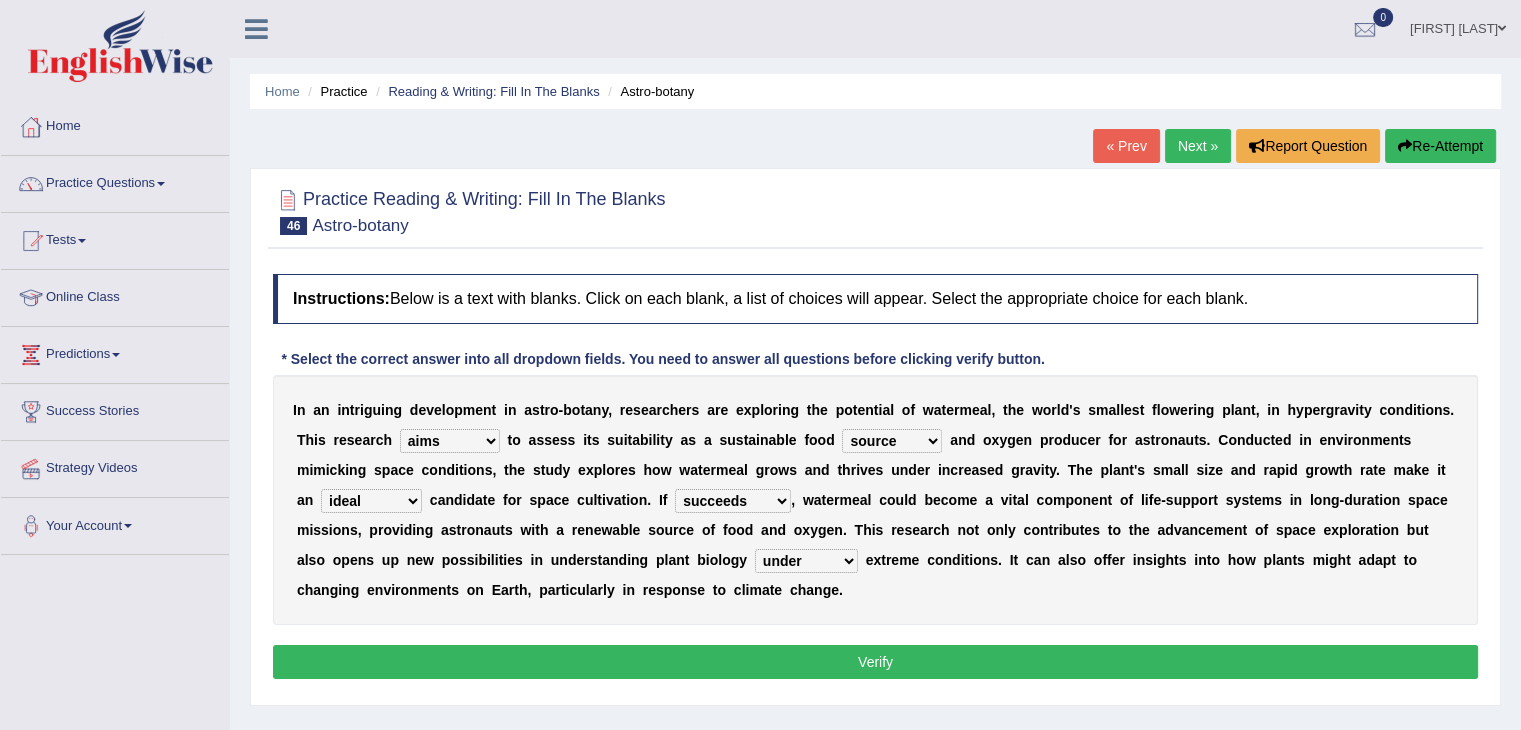 click on "Verify" at bounding box center (875, 662) 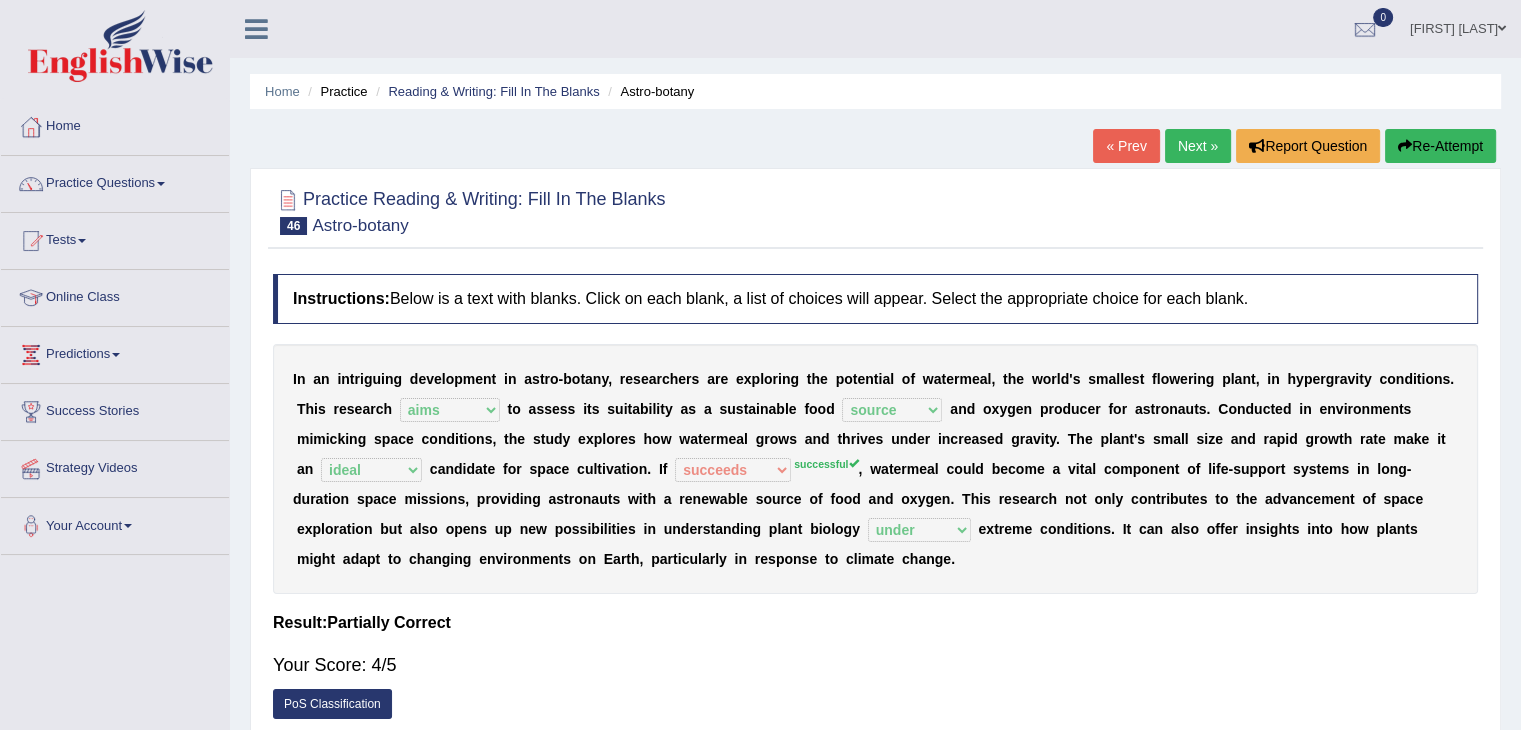 click on "Next »" at bounding box center [1198, 146] 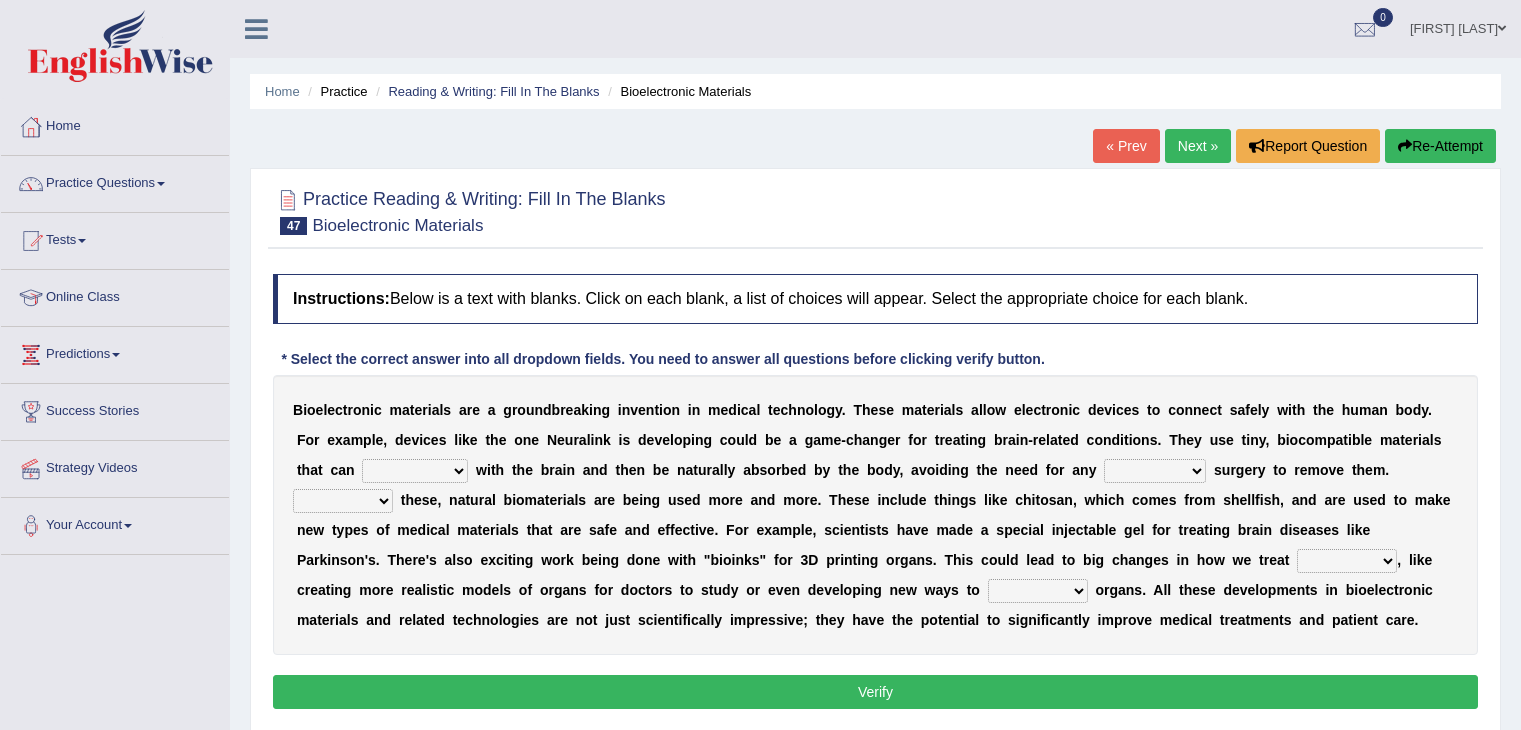 scroll, scrollTop: 0, scrollLeft: 0, axis: both 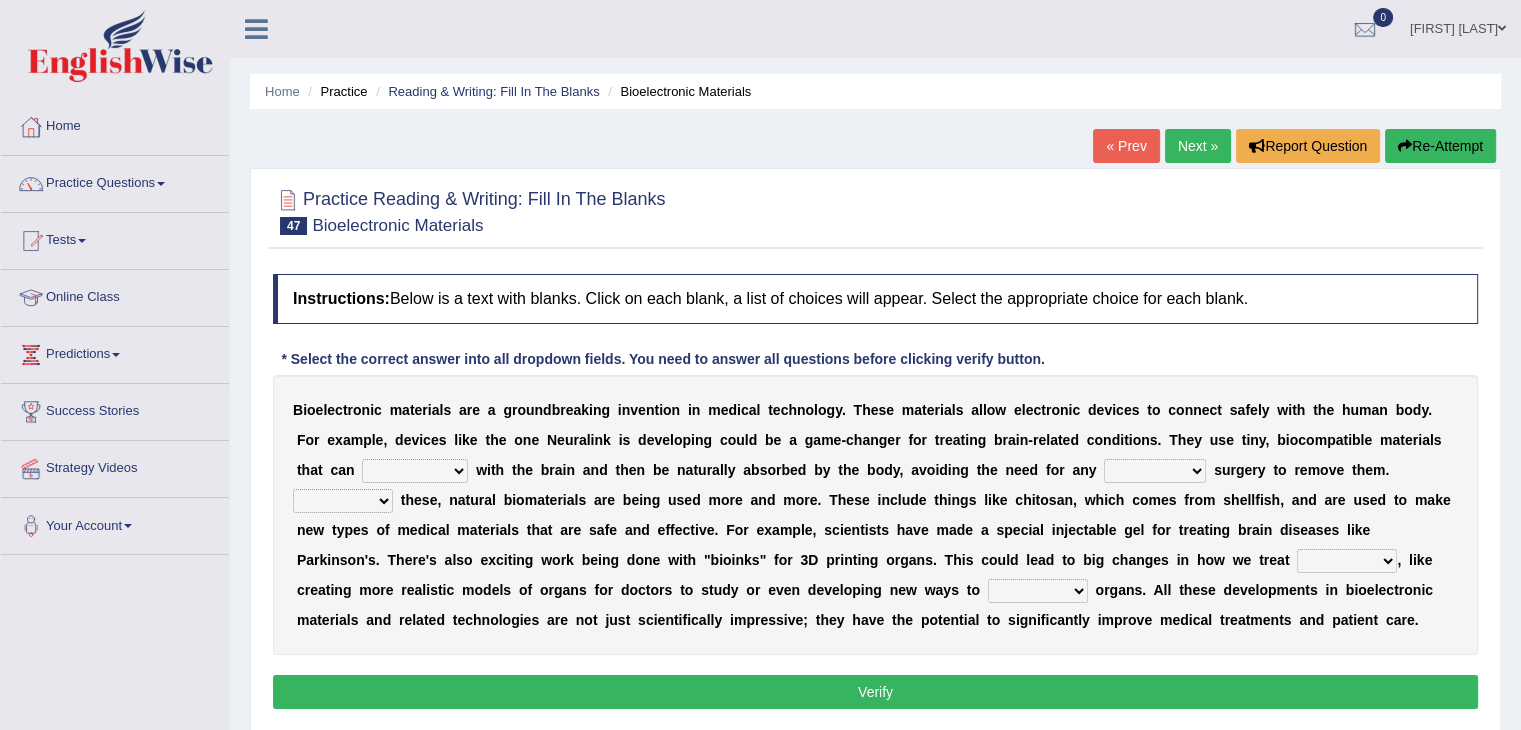 click on "unite interact accompany compute" at bounding box center (415, 471) 